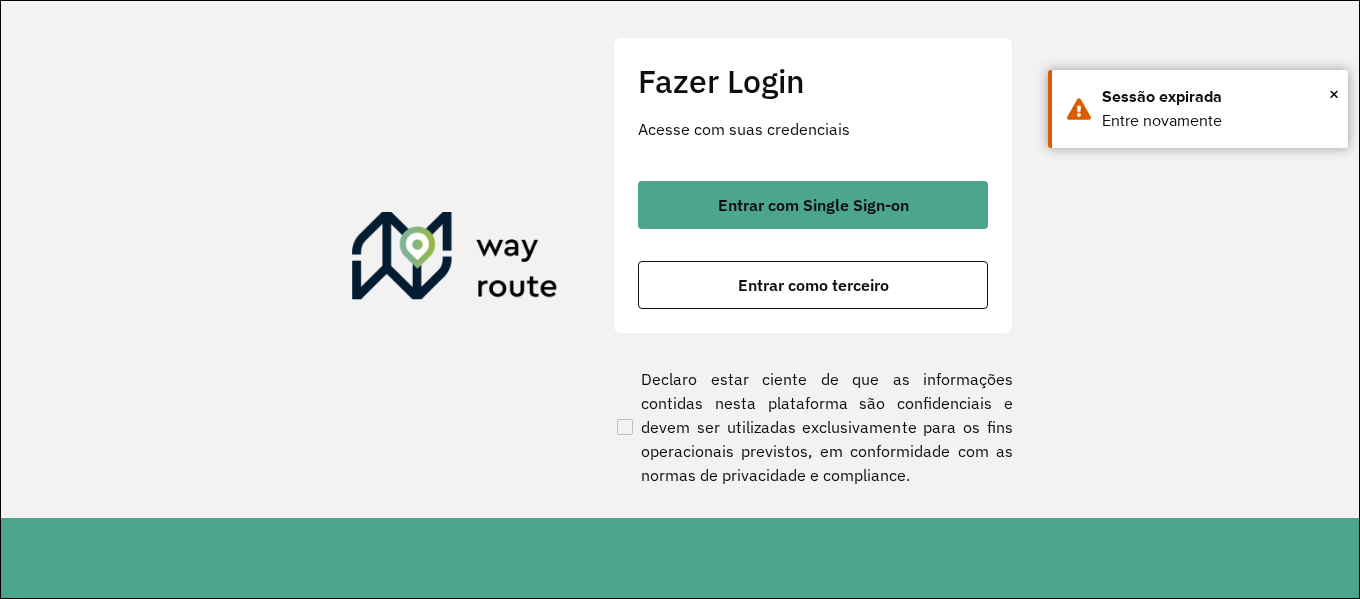 scroll, scrollTop: 0, scrollLeft: 0, axis: both 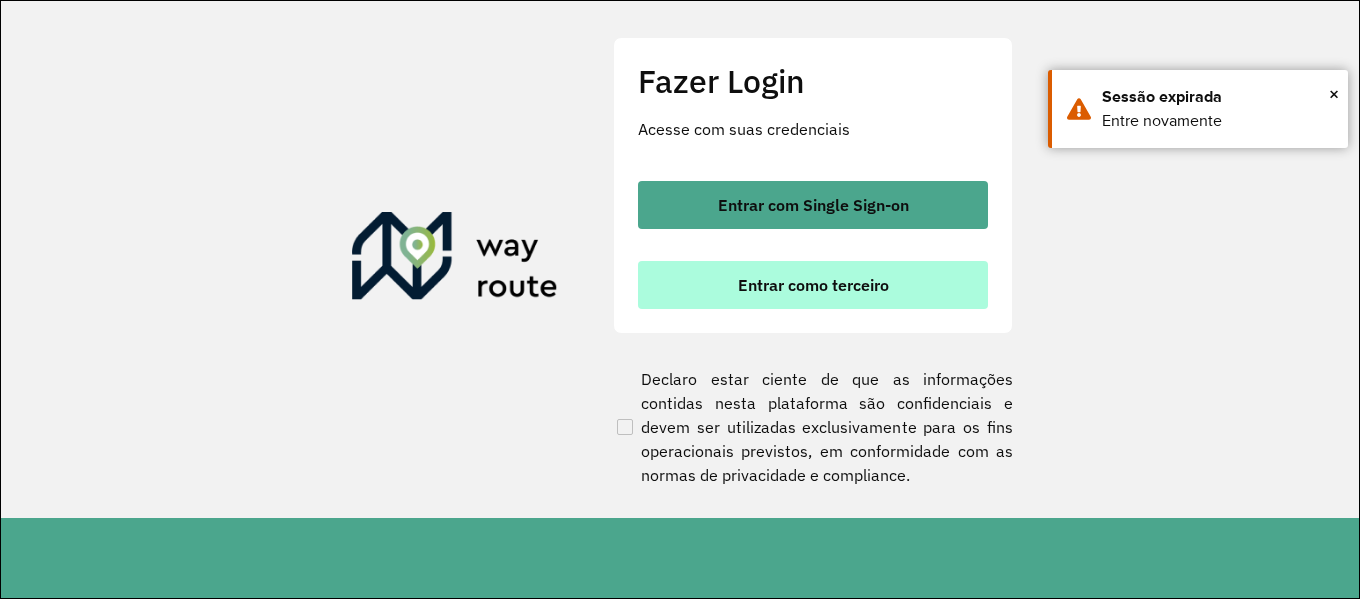 click on "Entrar como terceiro" at bounding box center (813, 285) 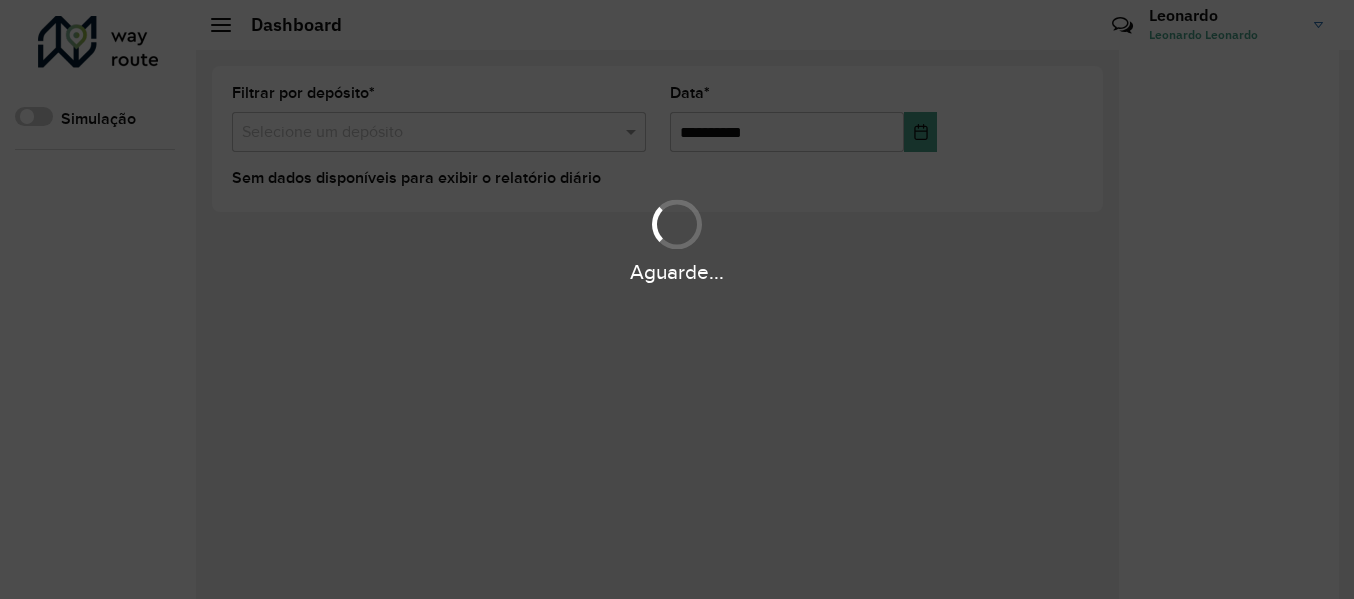 scroll, scrollTop: 0, scrollLeft: 0, axis: both 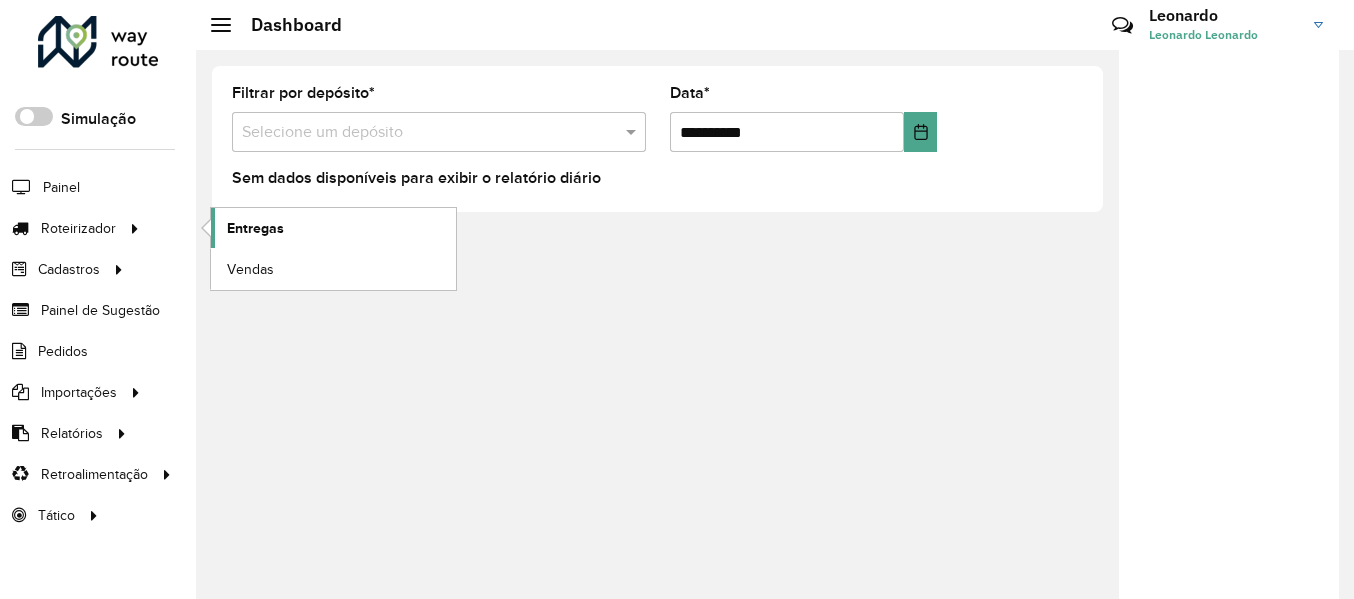 click on "Entregas" 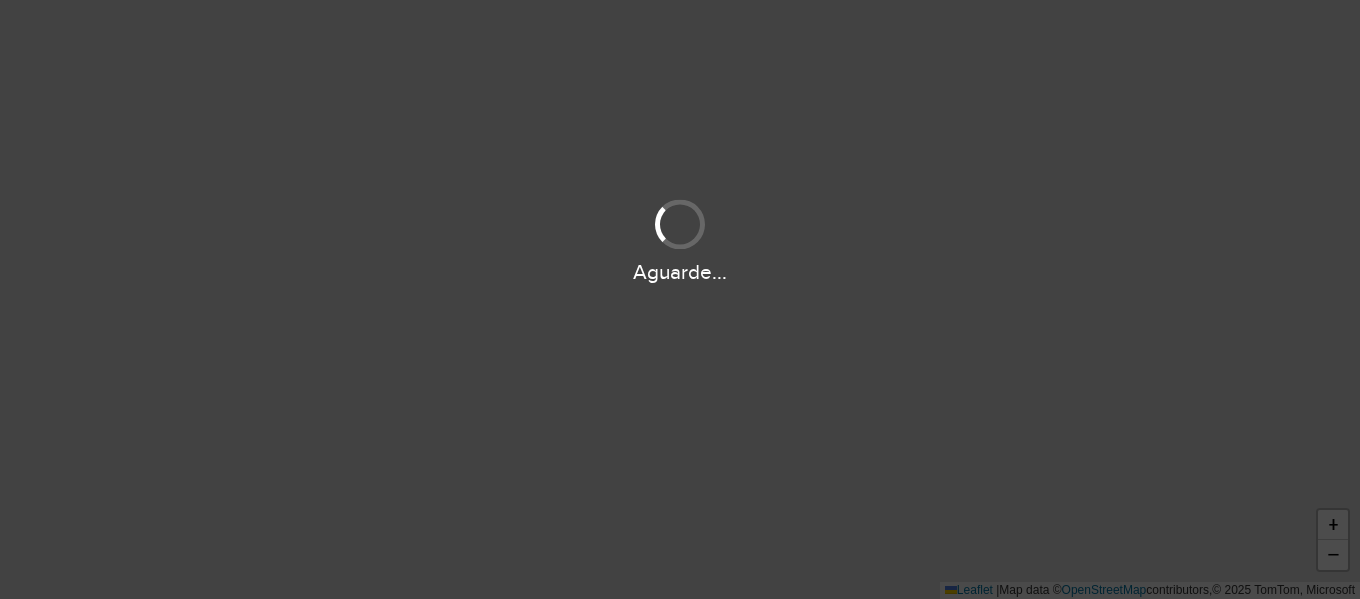 scroll, scrollTop: 0, scrollLeft: 0, axis: both 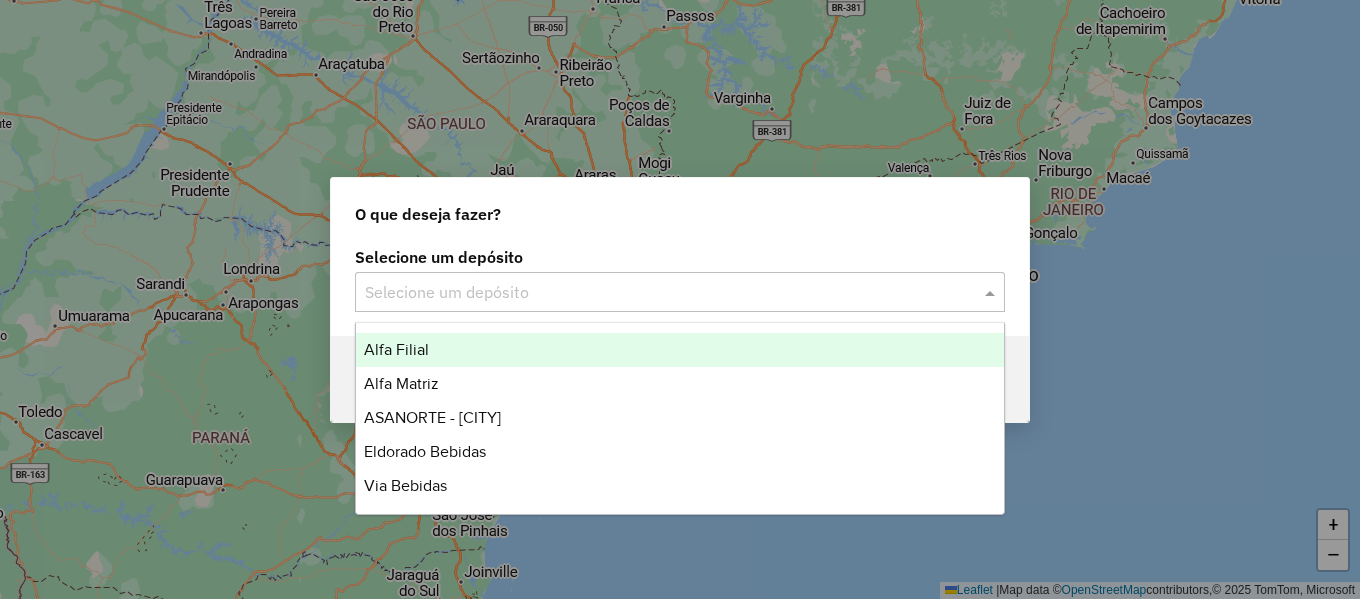 click on "Selecione um depósito" 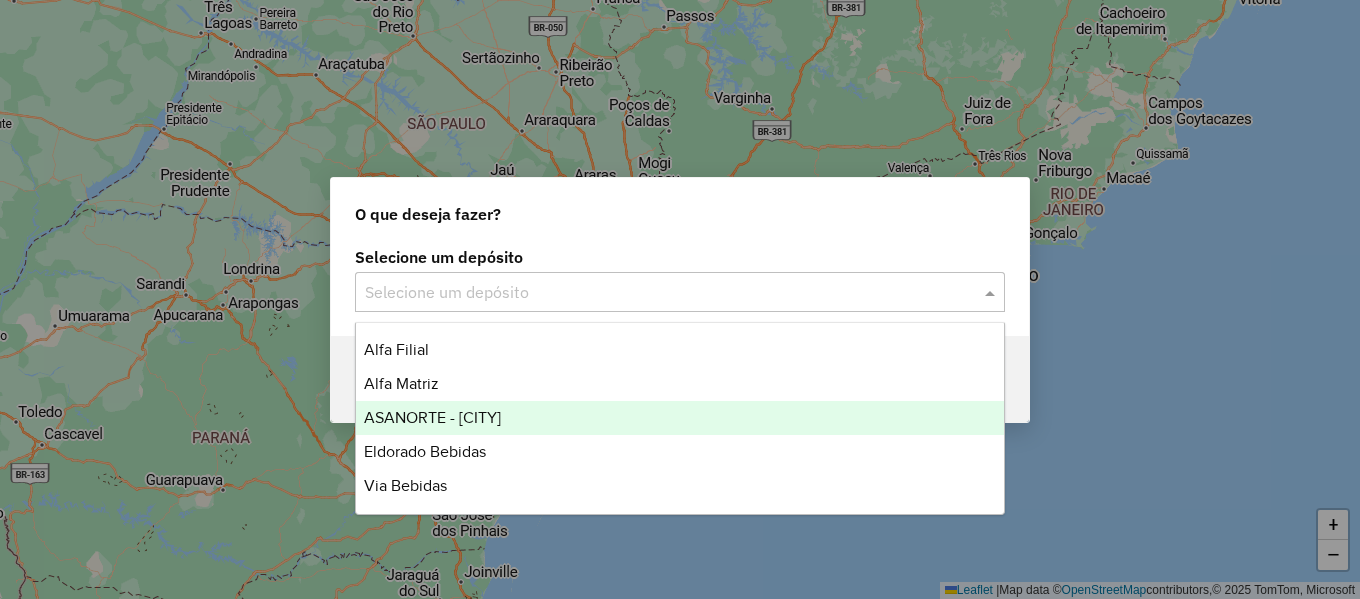 click on "ASANORTE - [CITY]" at bounding box center [680, 418] 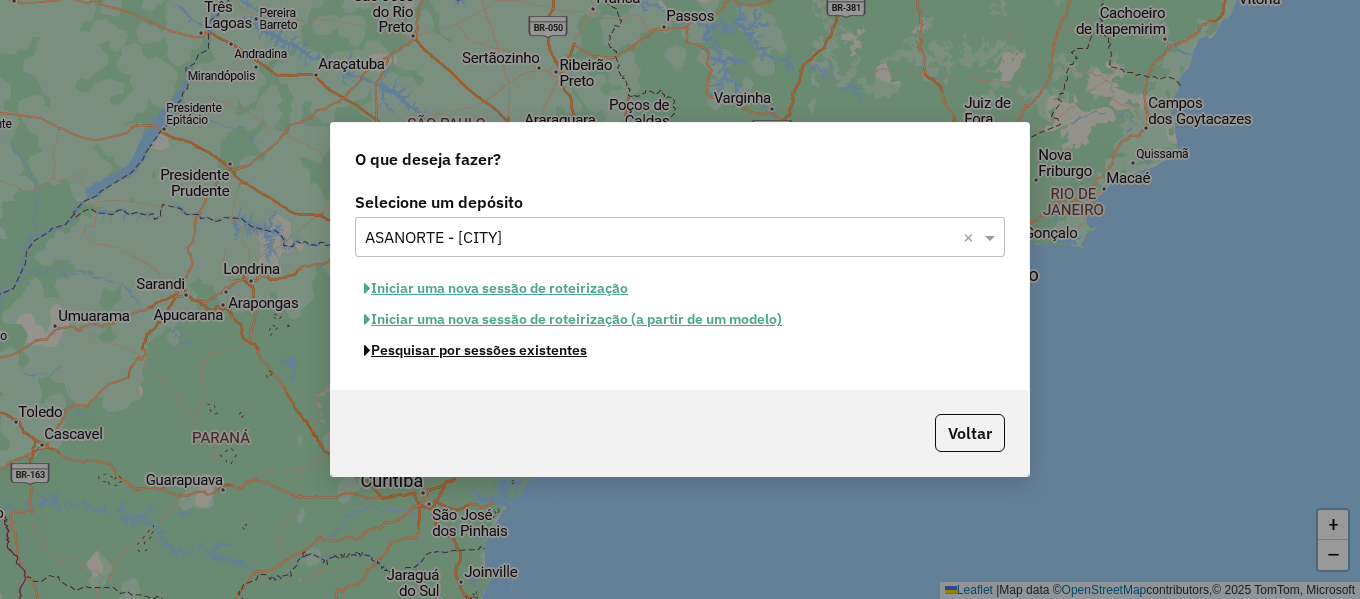 click on "Pesquisar por sessões existentes" 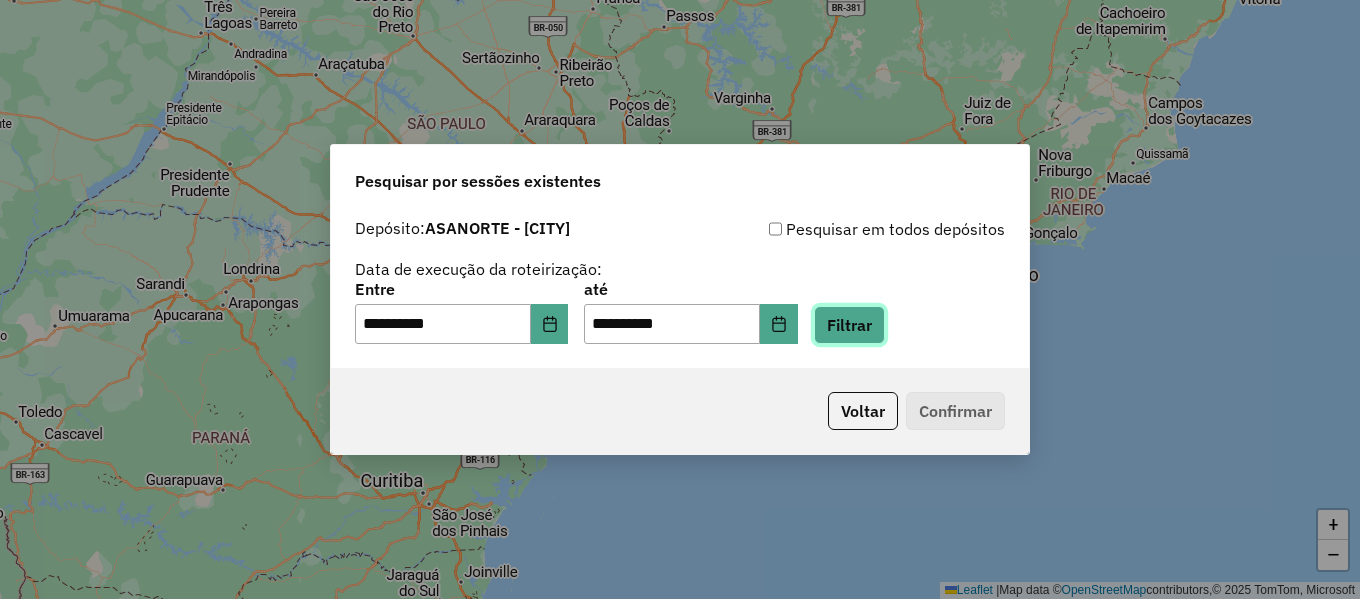 click on "Filtrar" 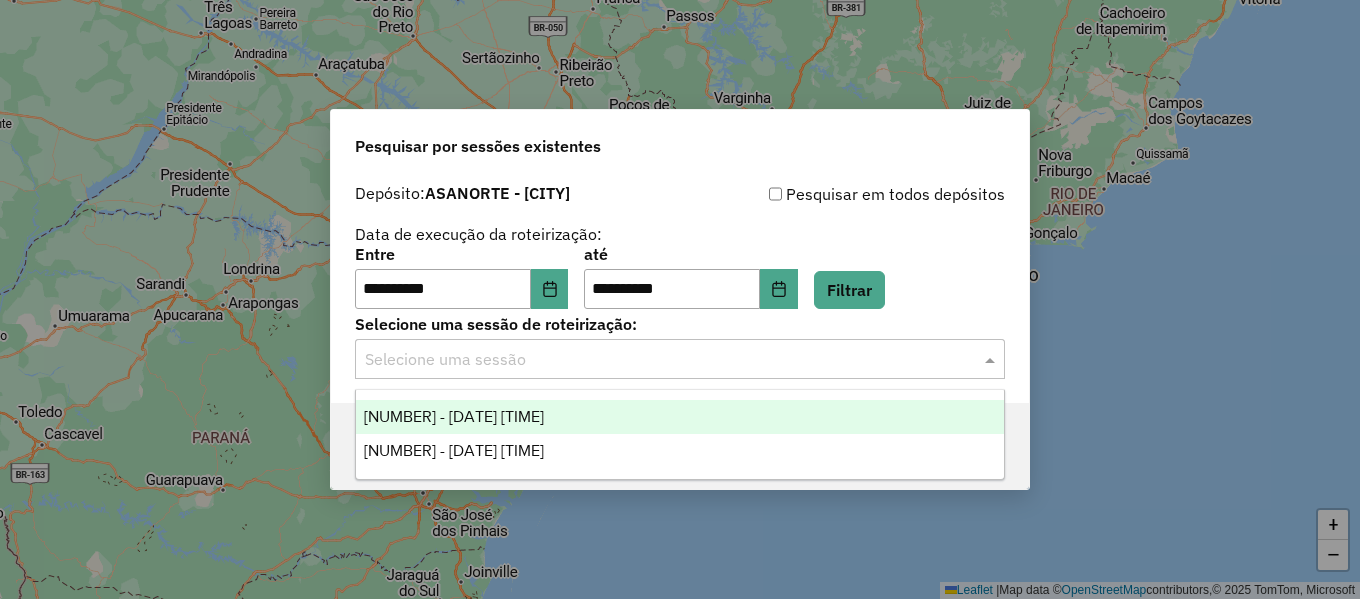 click 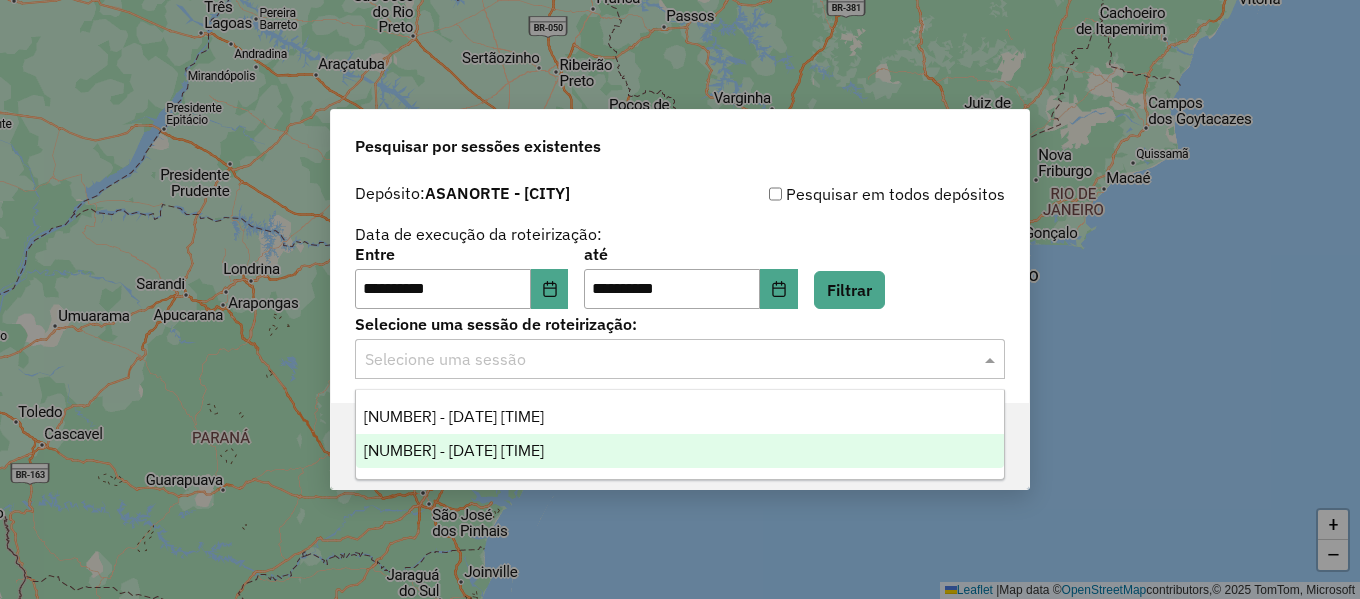 click on "[NUMBER] - [DATE] [TIME]" at bounding box center [680, 451] 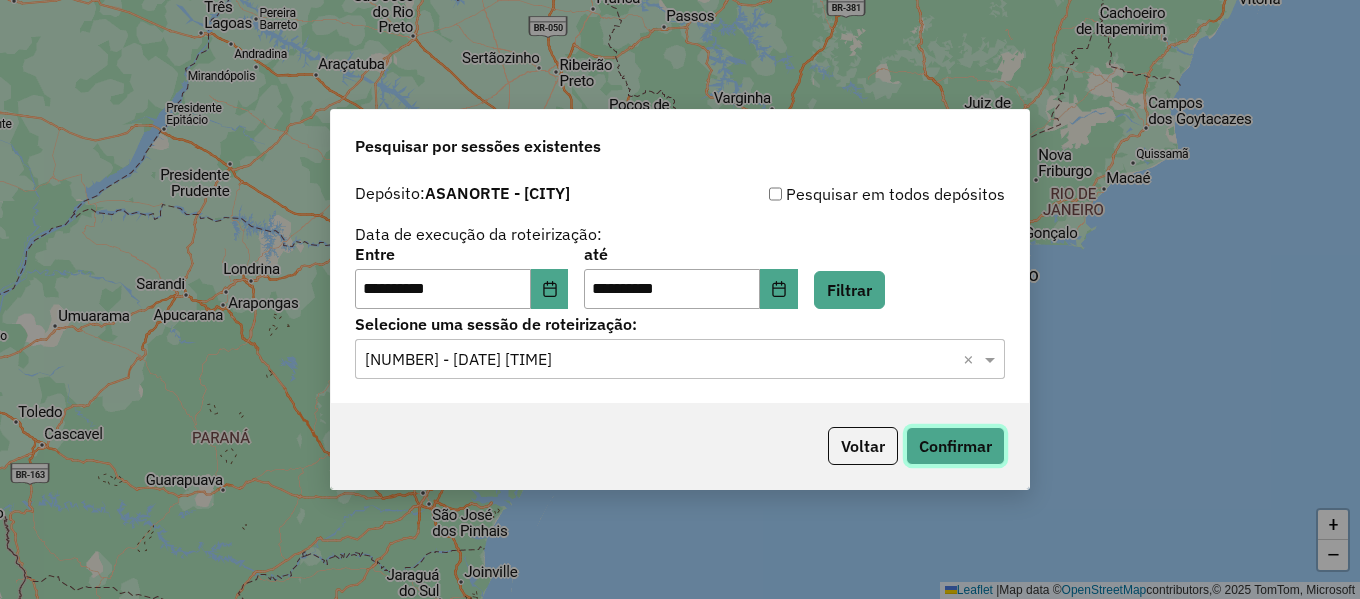 click on "Confirmar" 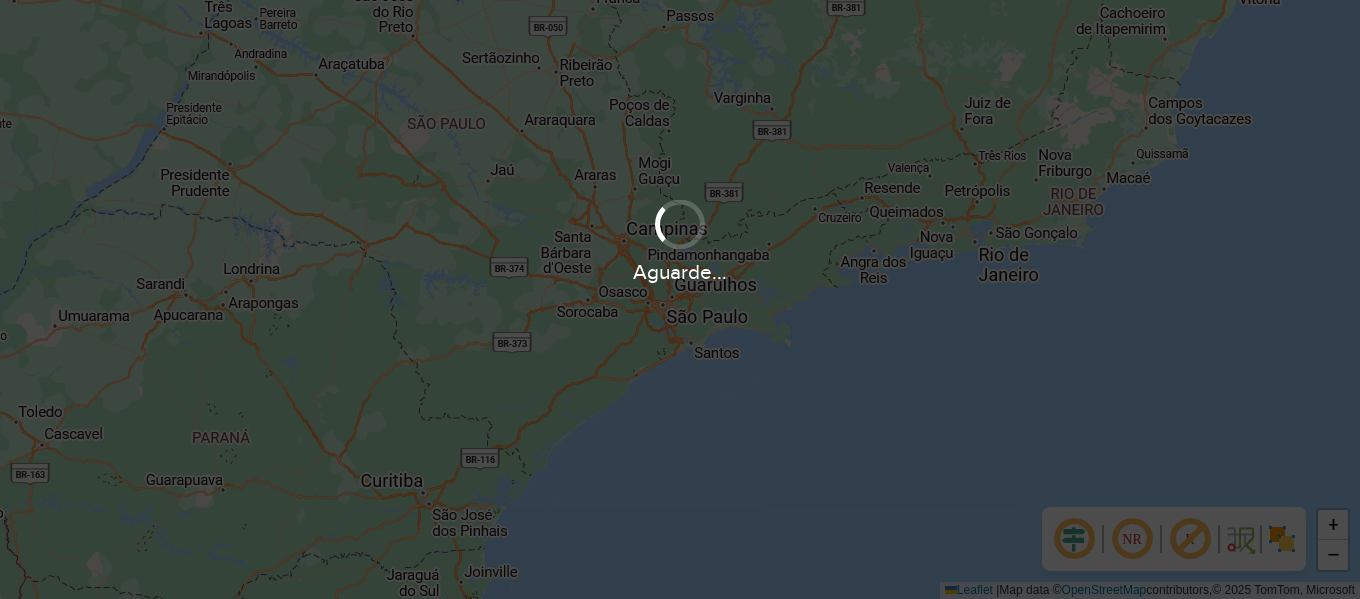 scroll, scrollTop: 0, scrollLeft: 0, axis: both 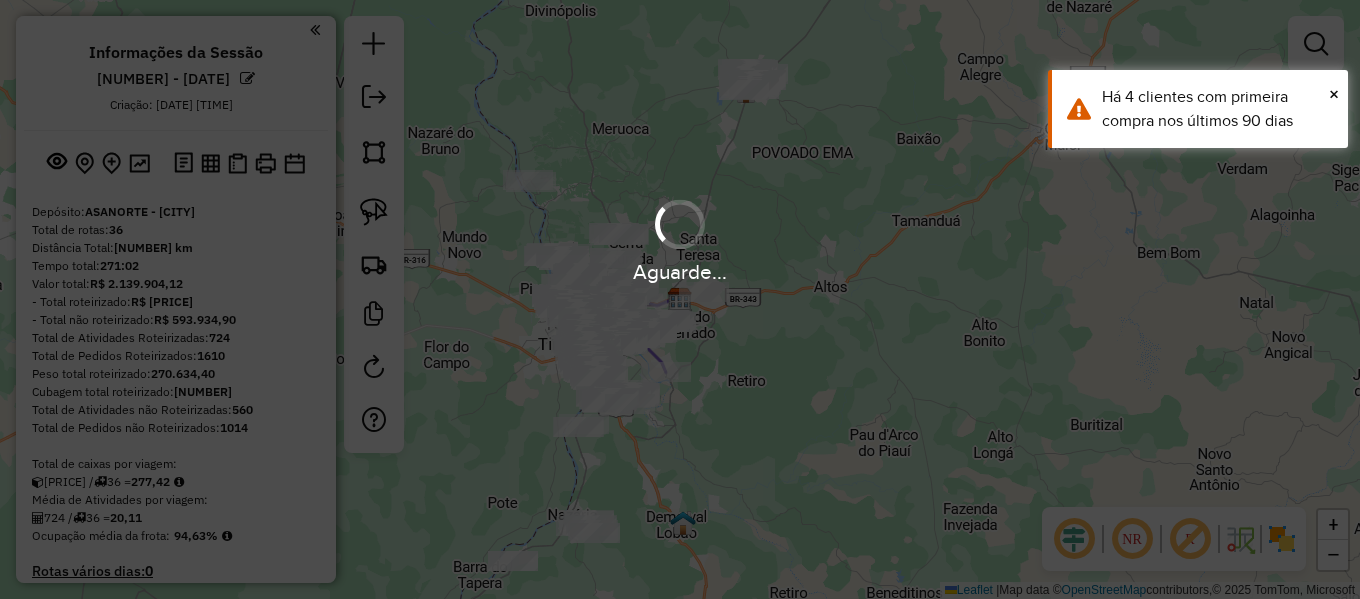 drag, startPoint x: 894, startPoint y: 126, endPoint x: 915, endPoint y: 188, distance: 65.459915 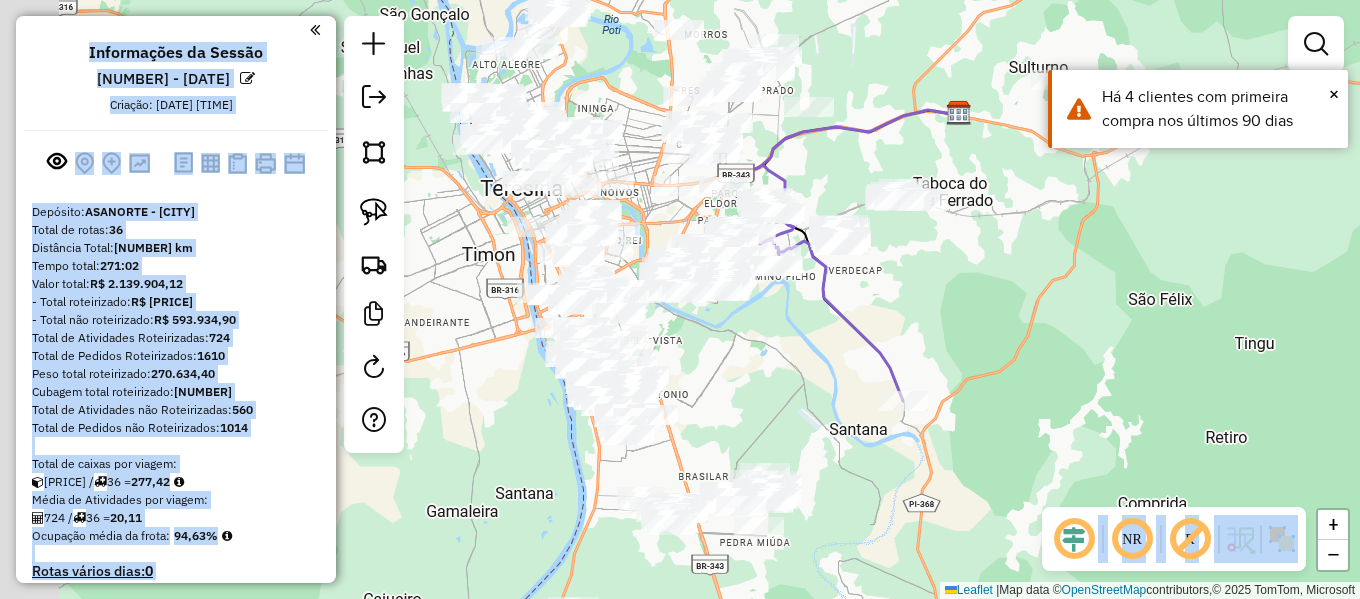 drag, startPoint x: 732, startPoint y: 279, endPoint x: 1081, endPoint y: 442, distance: 385.18826 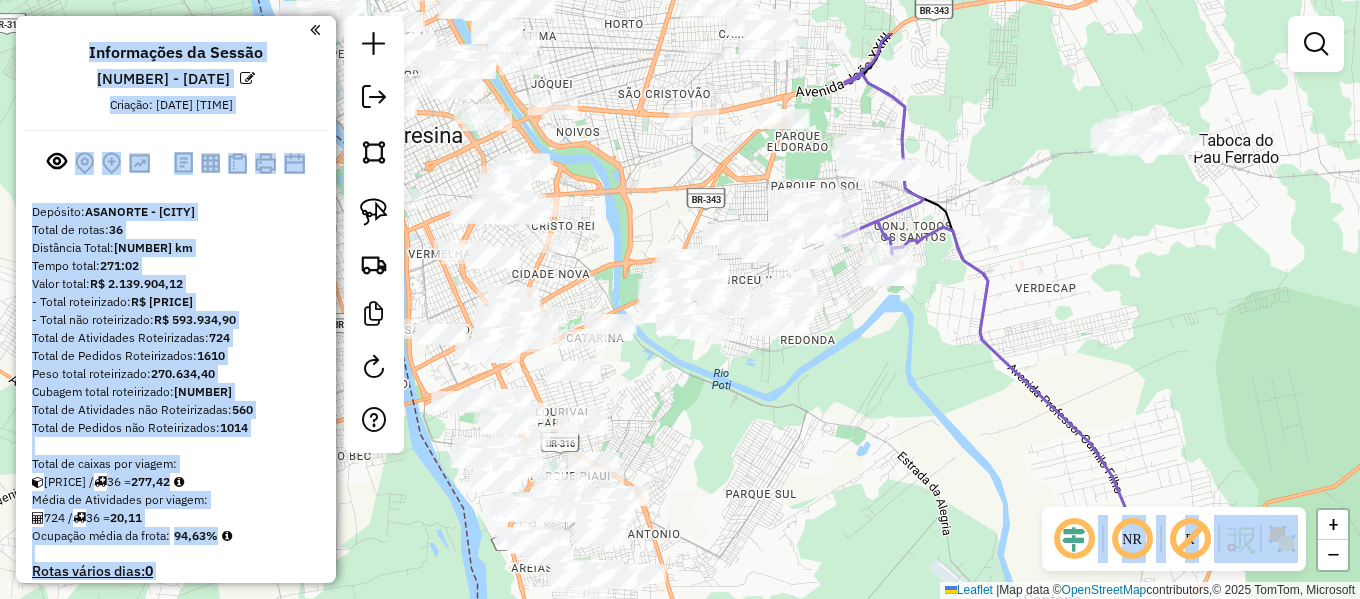 drag, startPoint x: 816, startPoint y: 282, endPoint x: 893, endPoint y: 390, distance: 132.63861 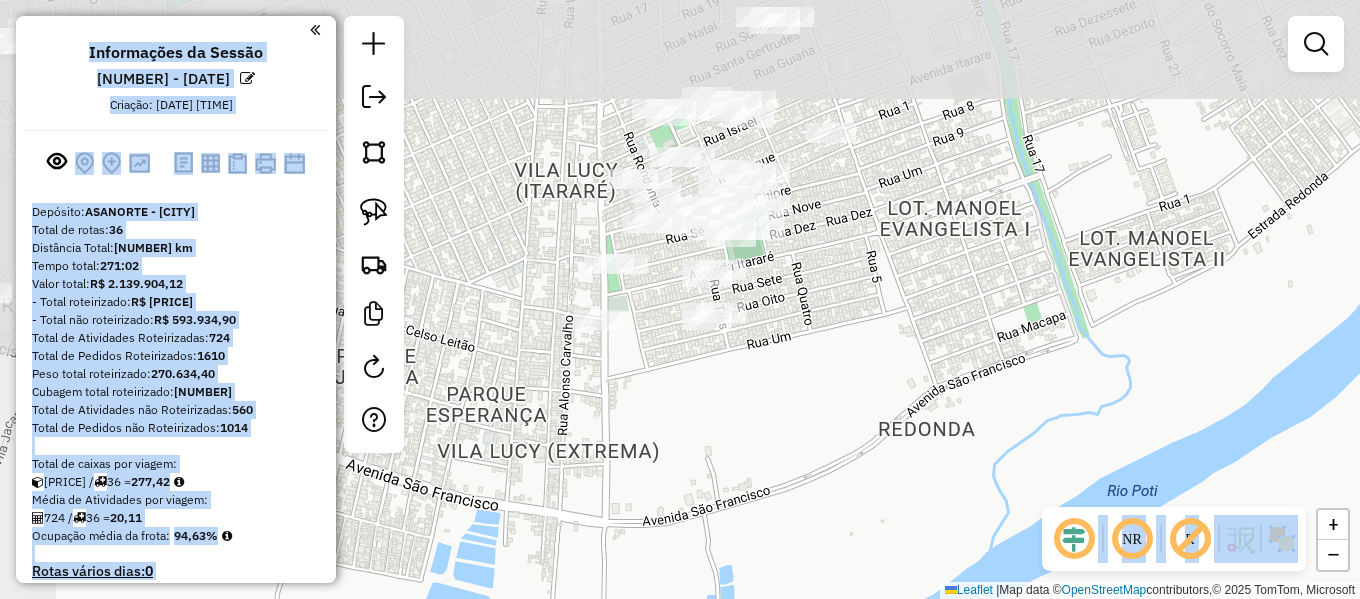drag, startPoint x: 816, startPoint y: 269, endPoint x: 937, endPoint y: 436, distance: 206.22803 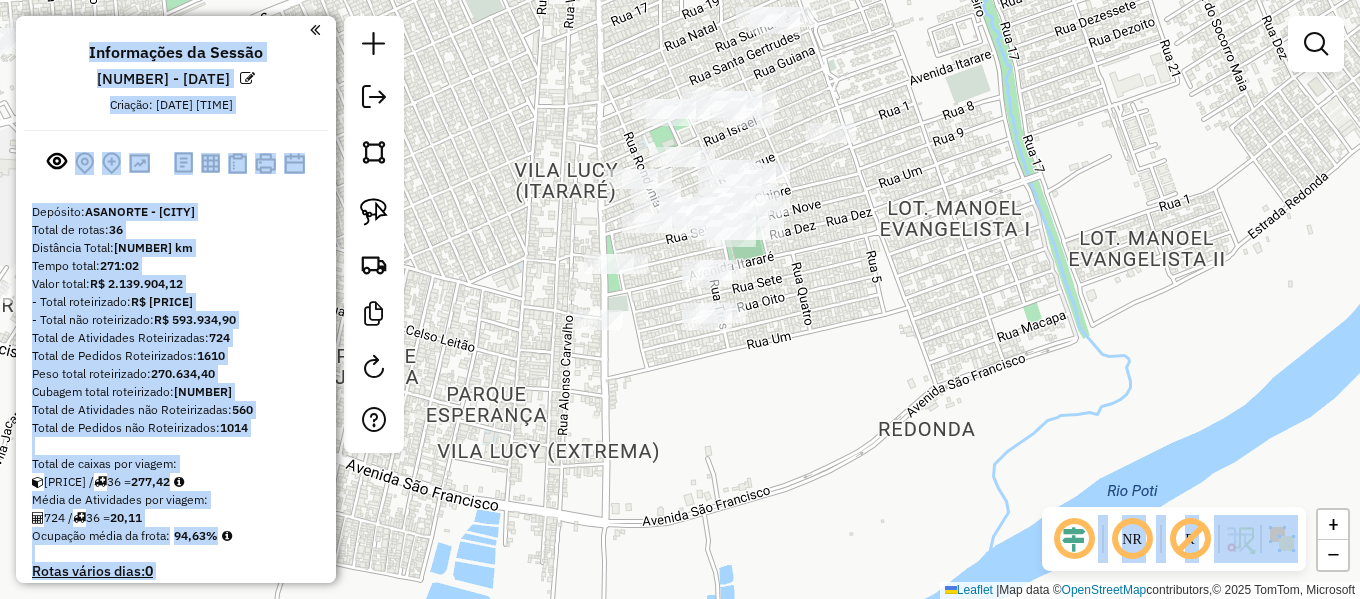 click on "Informações da Sessão [NUMBER] - [DATE]     Criação: [DATE] [TIME]" at bounding box center [176, 78] 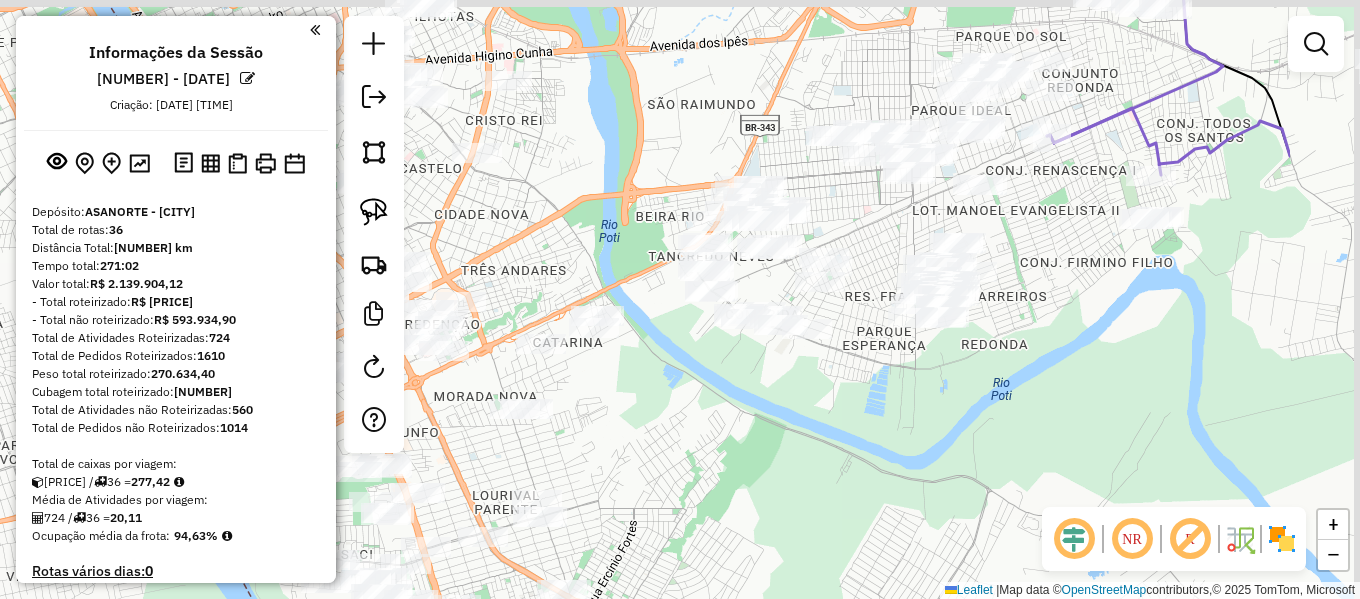 drag, startPoint x: 1256, startPoint y: 263, endPoint x: 980, endPoint y: 315, distance: 280.85583 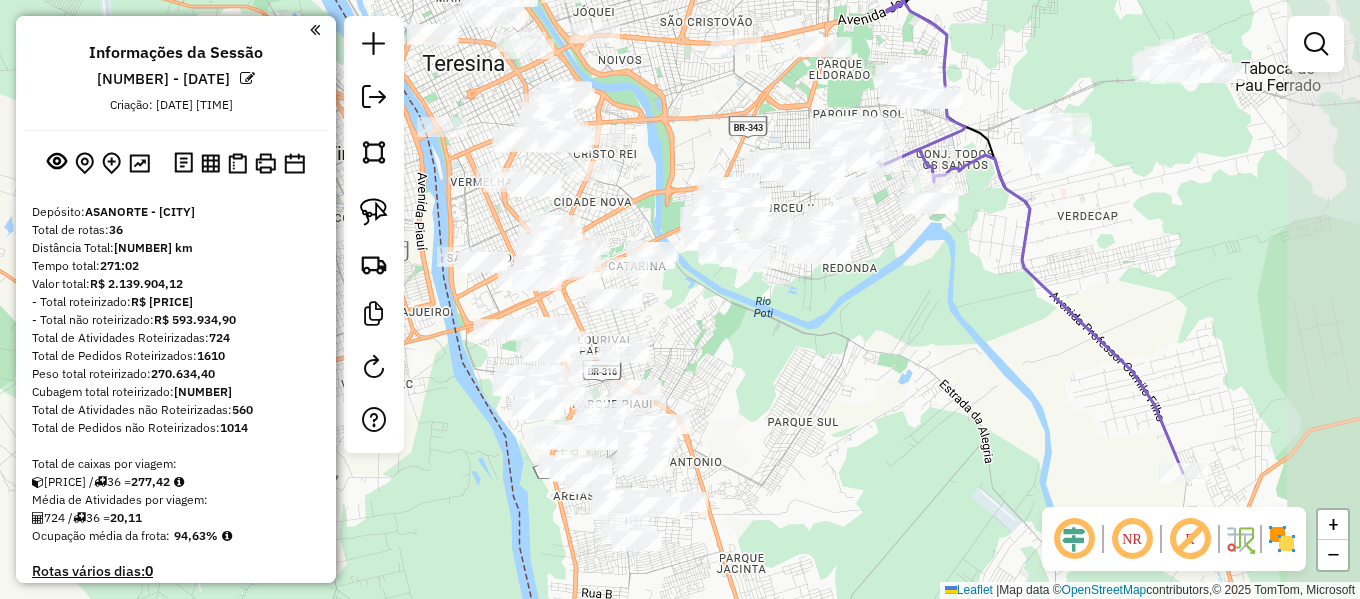 drag, startPoint x: 1196, startPoint y: 373, endPoint x: 991, endPoint y: 314, distance: 213.32135 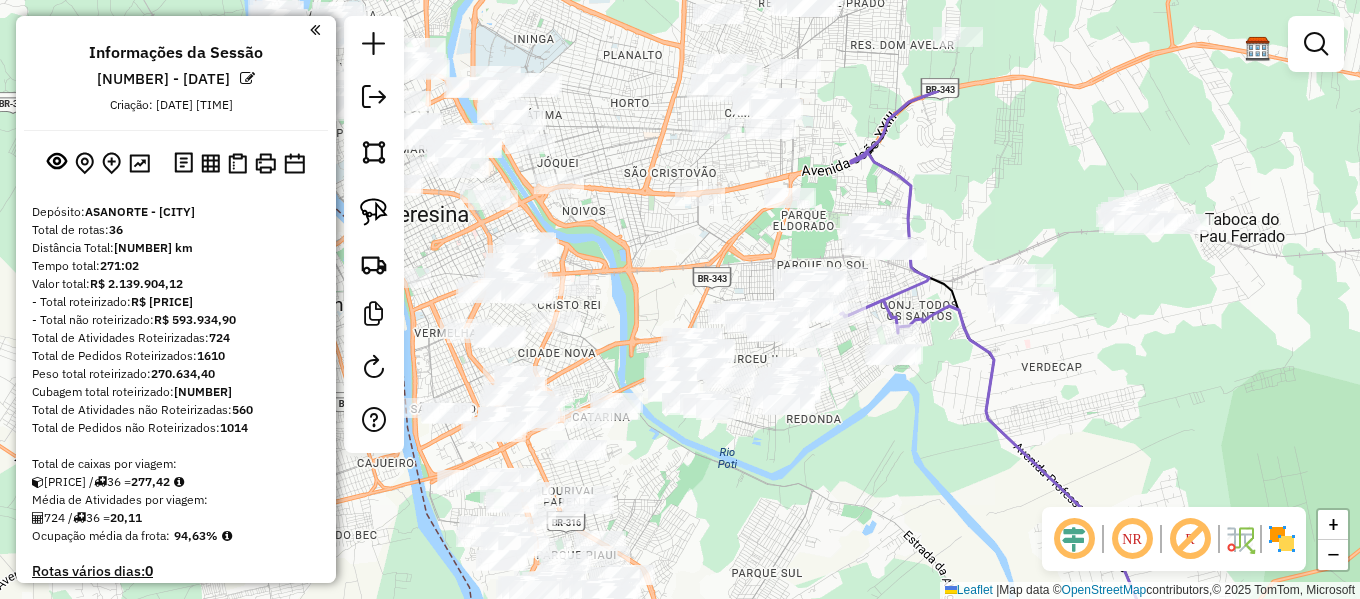 drag, startPoint x: 1130, startPoint y: 234, endPoint x: 1084, endPoint y: 394, distance: 166.48123 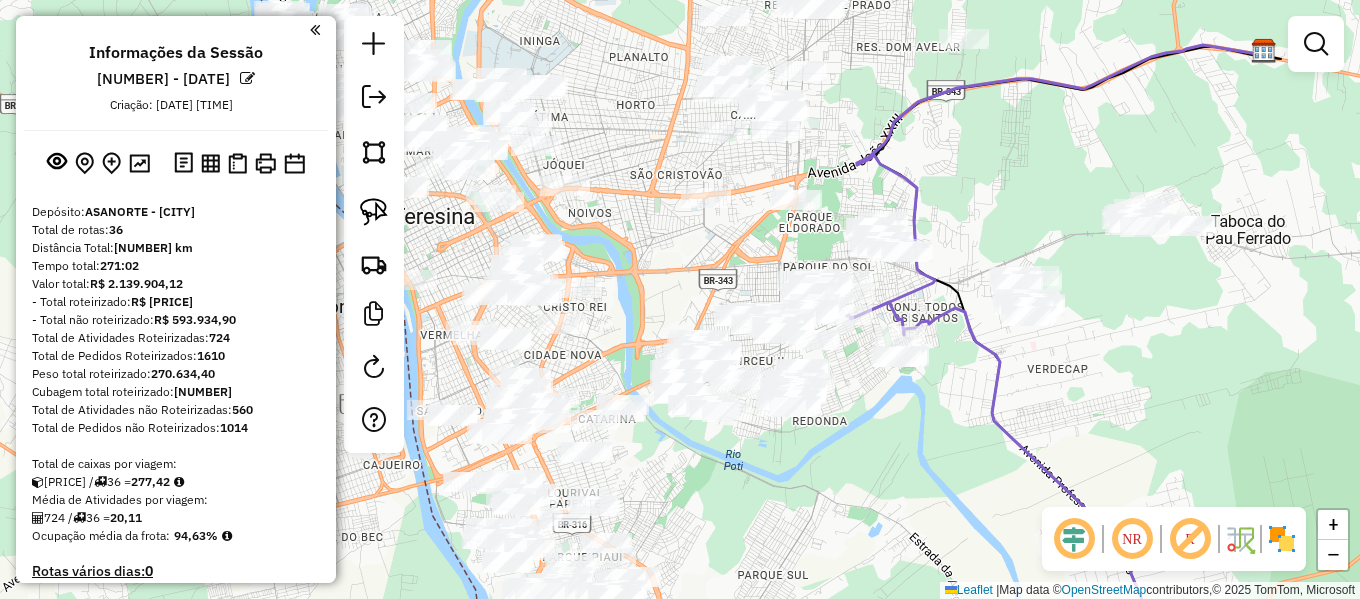 drag, startPoint x: 851, startPoint y: 490, endPoint x: 869, endPoint y: 483, distance: 19.313208 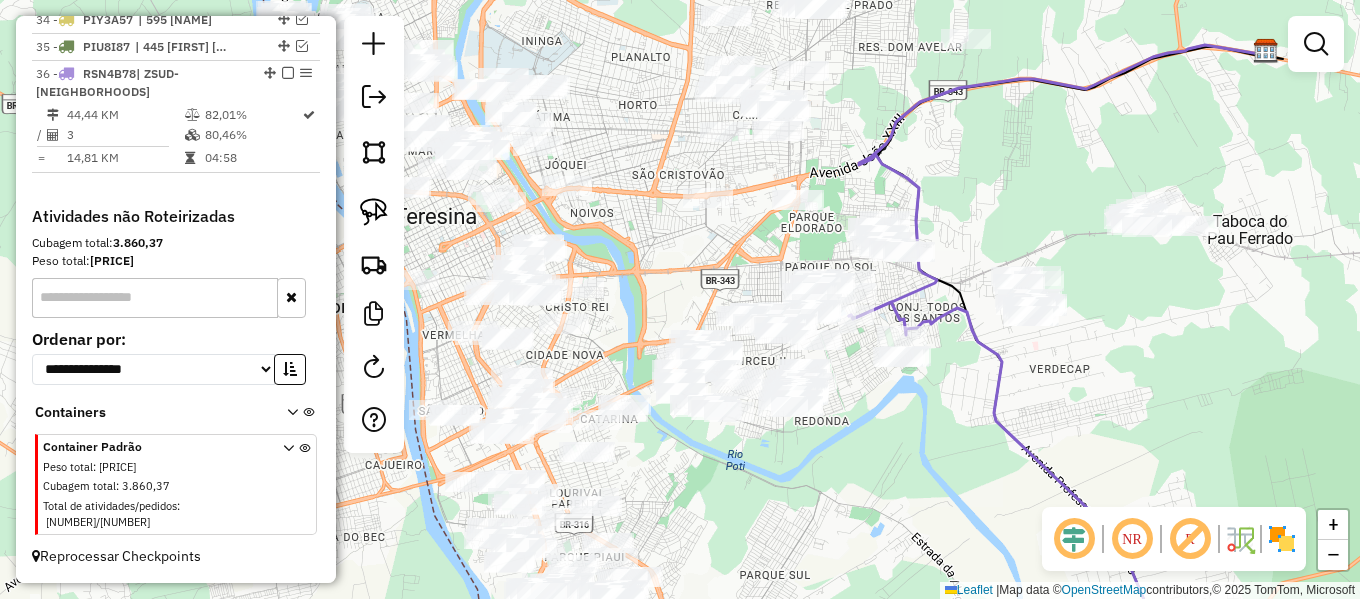 scroll, scrollTop: 1659, scrollLeft: 0, axis: vertical 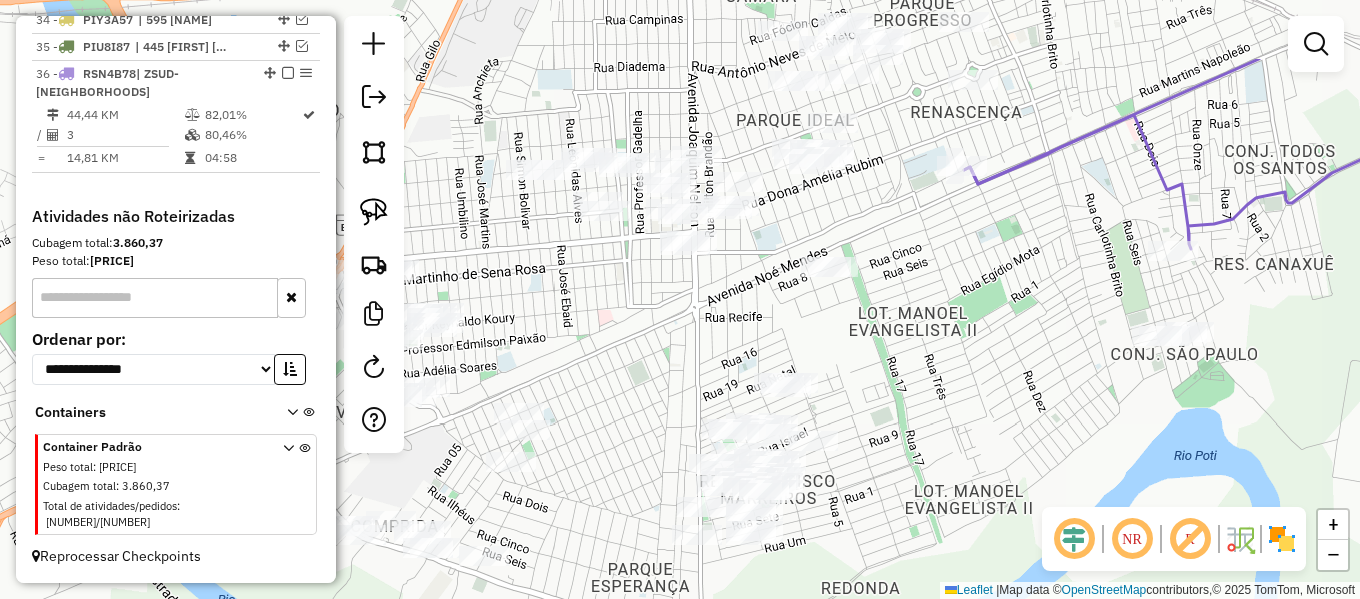 drag, startPoint x: 917, startPoint y: 254, endPoint x: 938, endPoint y: 373, distance: 120.83874 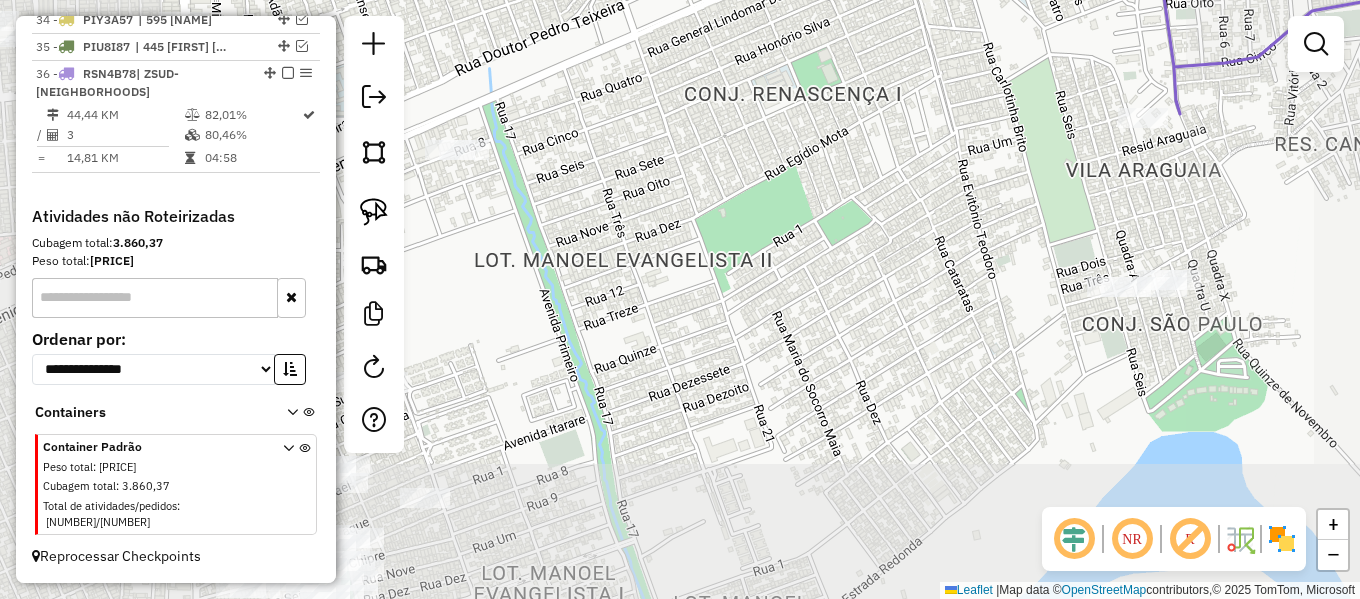 click on "Janela de atendimento Grade de atendimento Capacidade Transportadoras Veículos Cliente Pedidos  Rotas Selecione os dias de semana para filtrar as janelas de atendimento  Seg   Ter   Qua   Qui   Sex   Sáb   Dom  Informe o período da janela de atendimento: De: Até:  Filtrar exatamente a janela do cliente  Considerar janela de atendimento padrão  Selecione os dias de semana para filtrar as grades de atendimento  Seg   Ter   Qua   Qui   Sex   Sáb   Dom   Considerar clientes sem dia de atendimento cadastrado  Clientes fora do dia de atendimento selecionado Filtrar as atividades entre os valores definidos abaixo:  Peso mínimo:   Peso máximo:   Cubagem mínima:   Cubagem máxima:   De:   Até:  Filtrar as atividades entre o tempo de atendimento definido abaixo:  De:   Até:   Considerar capacidade total dos clientes não roteirizados Transportadora: Selecione um ou mais itens Tipo de veículo: Selecione um ou mais itens Veículo: Selecione um ou mais itens Motorista: Selecione um ou mais itens Nome: Rótulo:" 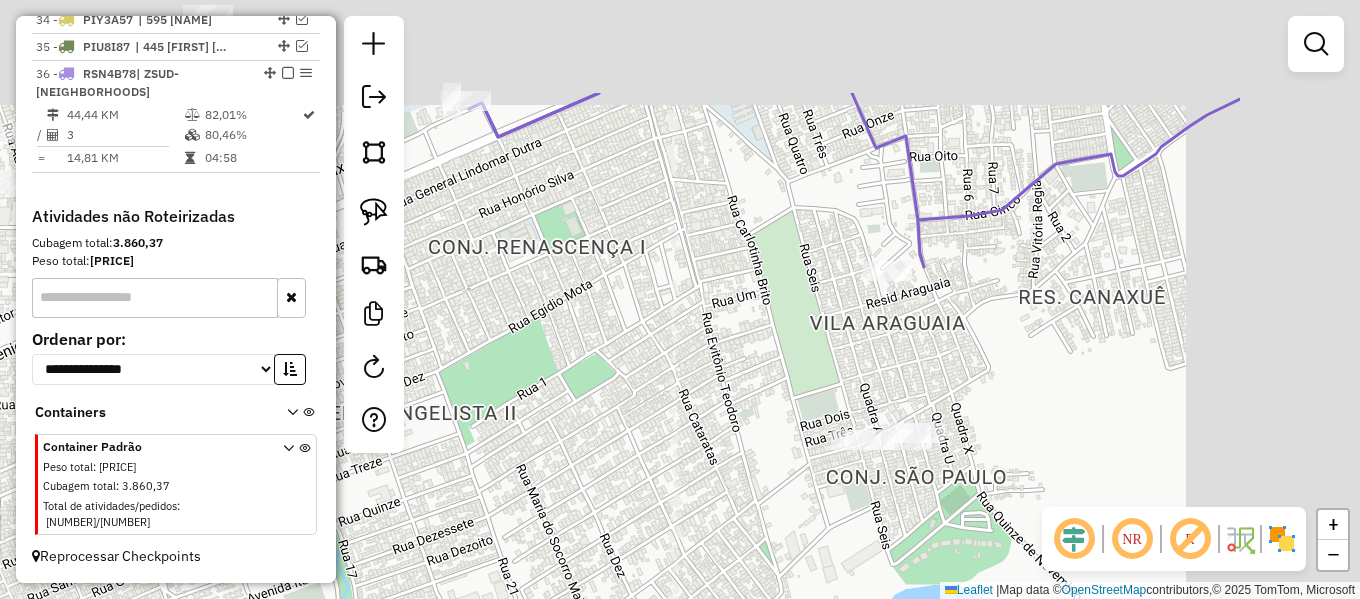drag, startPoint x: 923, startPoint y: 311, endPoint x: 553, endPoint y: 354, distance: 372.49026 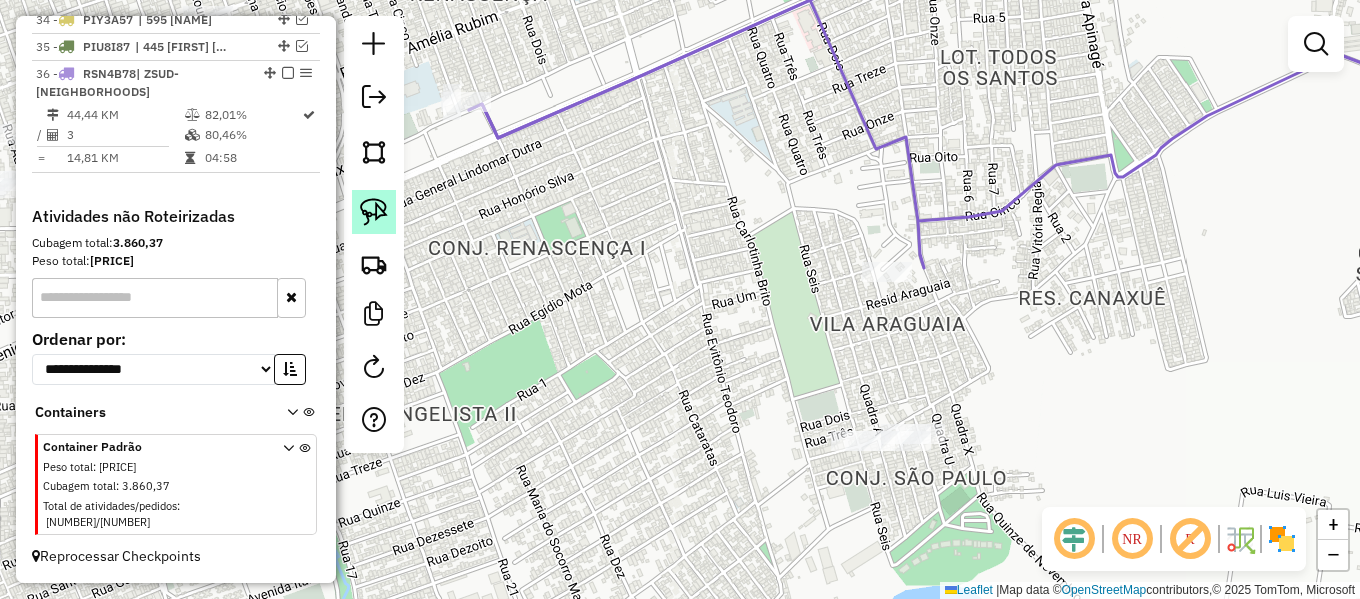 click 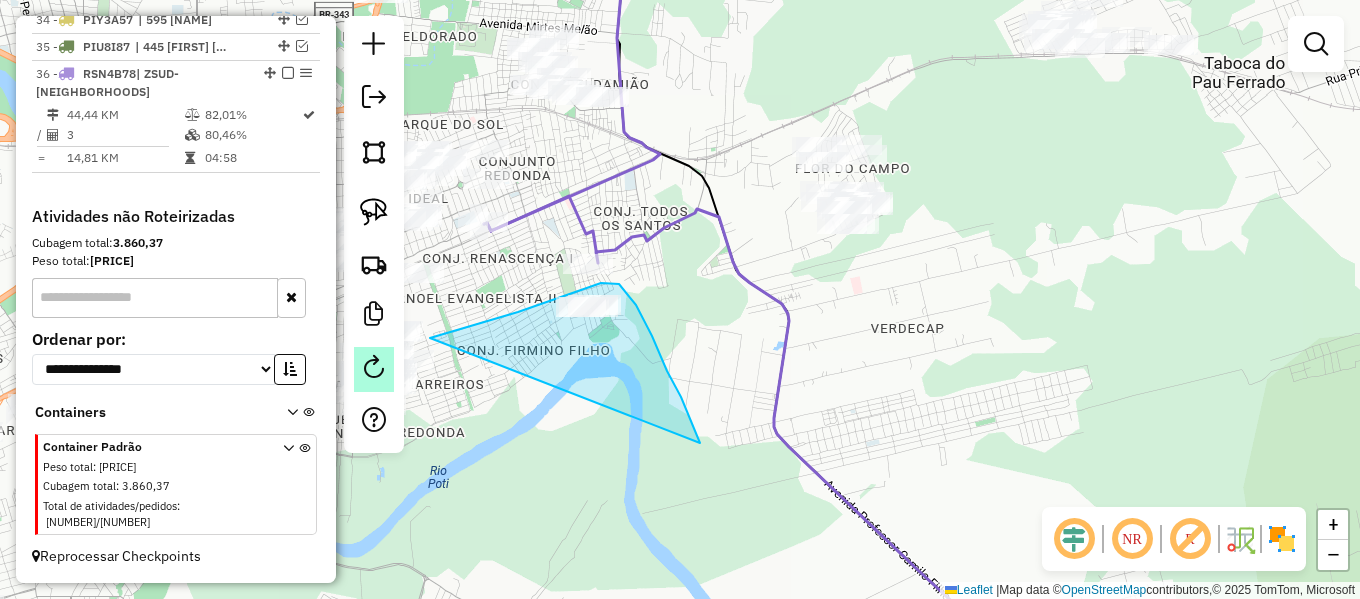 drag, startPoint x: 700, startPoint y: 443, endPoint x: 370, endPoint y: 351, distance: 342.5843 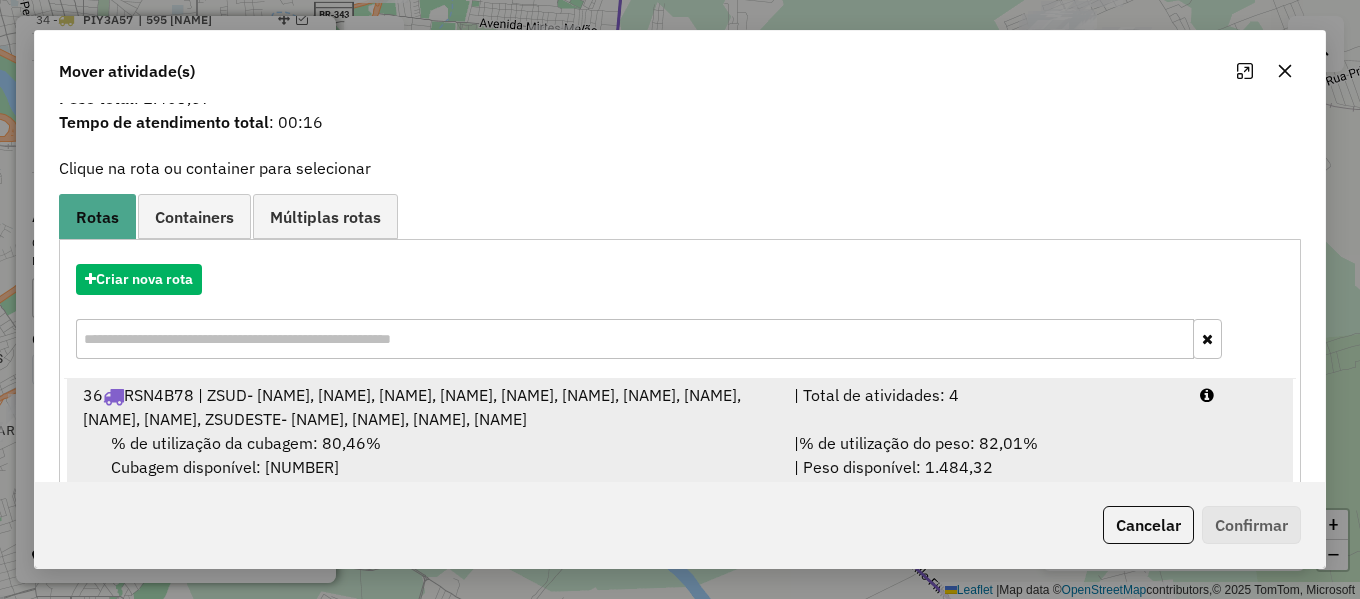 scroll, scrollTop: 134, scrollLeft: 0, axis: vertical 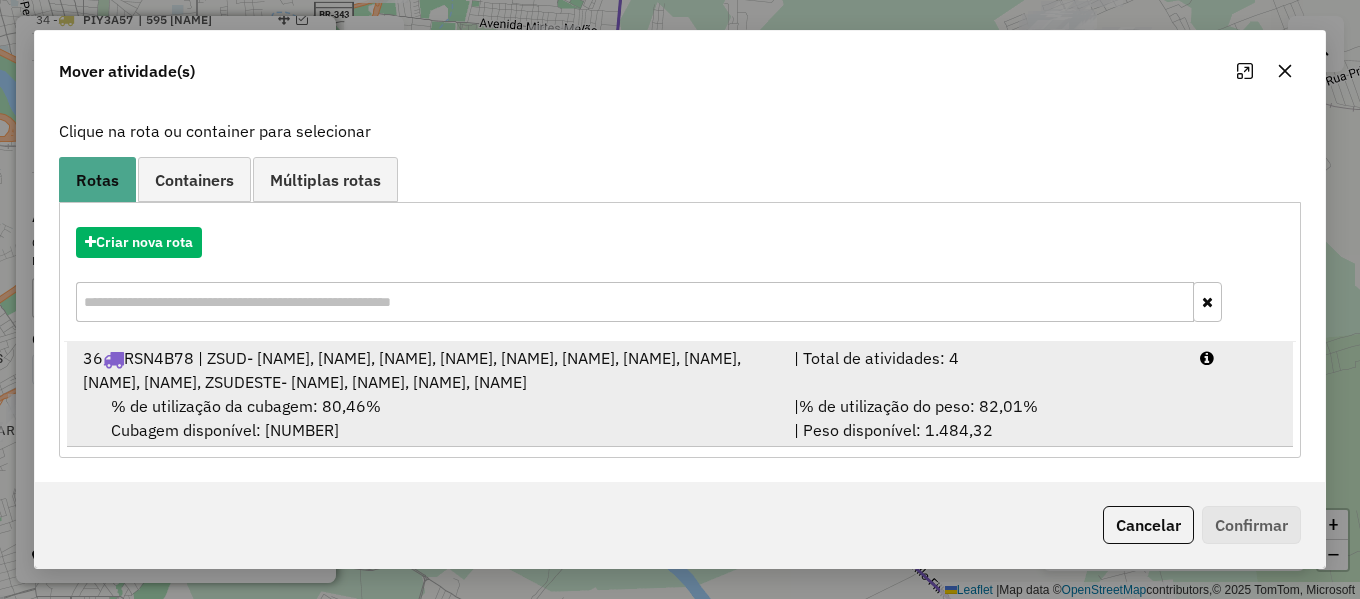 click on "| Total de atividades: 4" at bounding box center [985, 370] 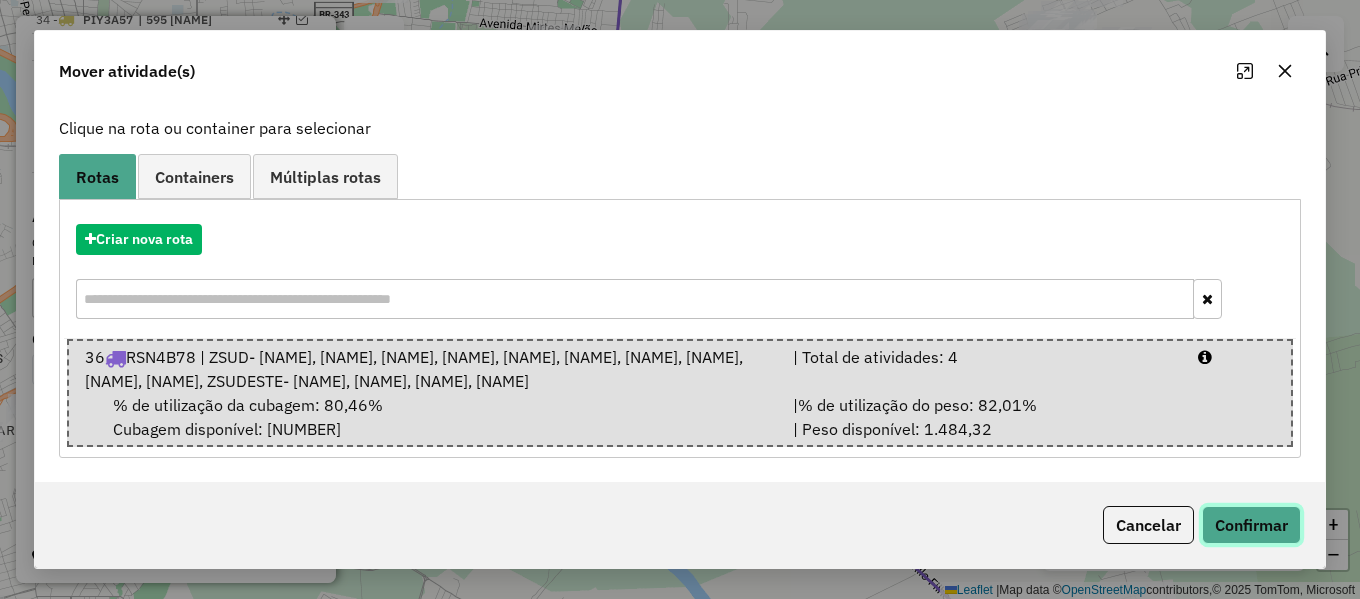click on "Confirmar" 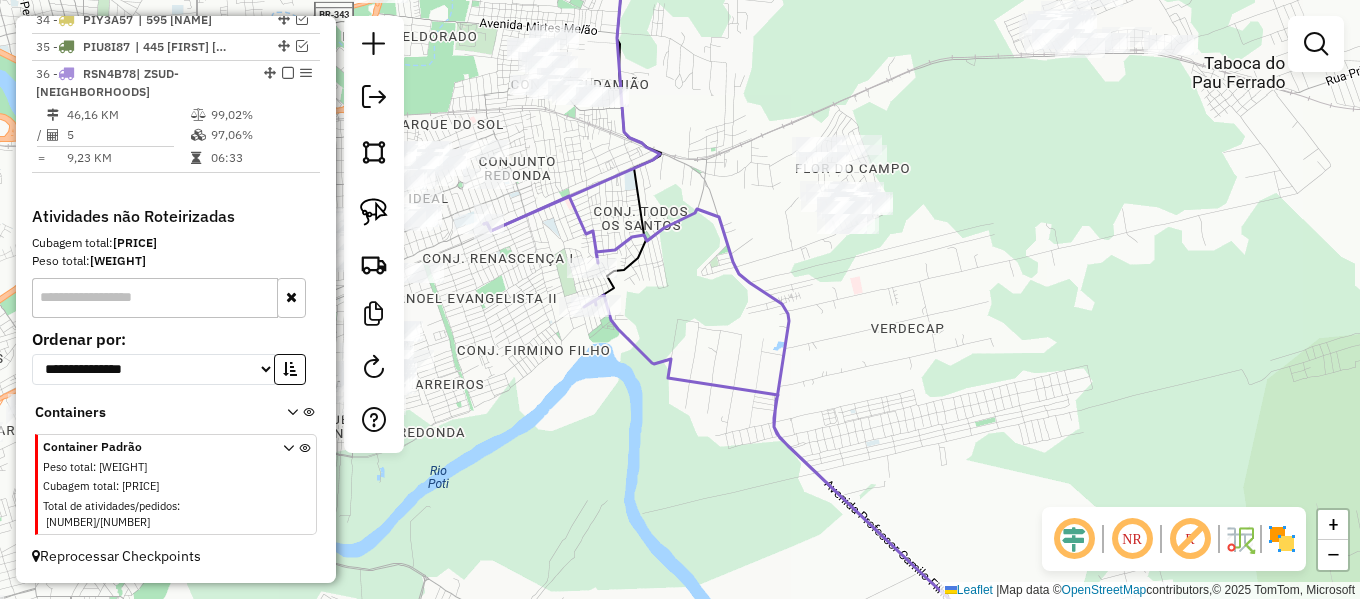 scroll, scrollTop: 0, scrollLeft: 0, axis: both 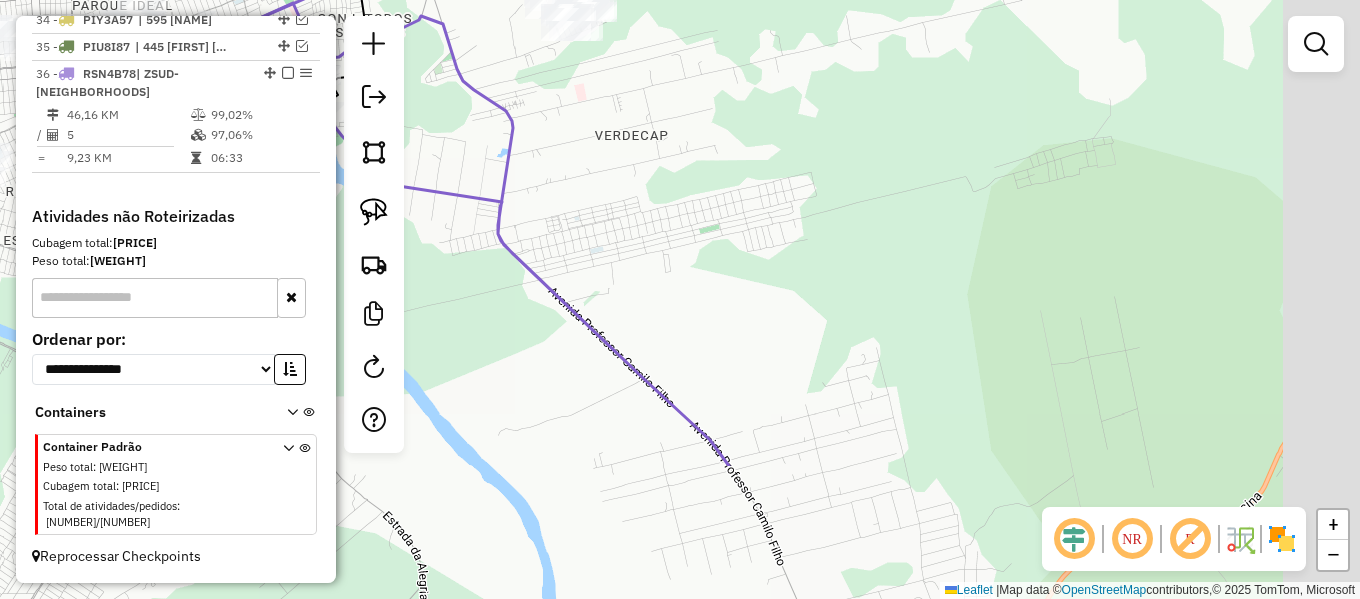 drag, startPoint x: 653, startPoint y: 237, endPoint x: 483, endPoint y: 89, distance: 225.39743 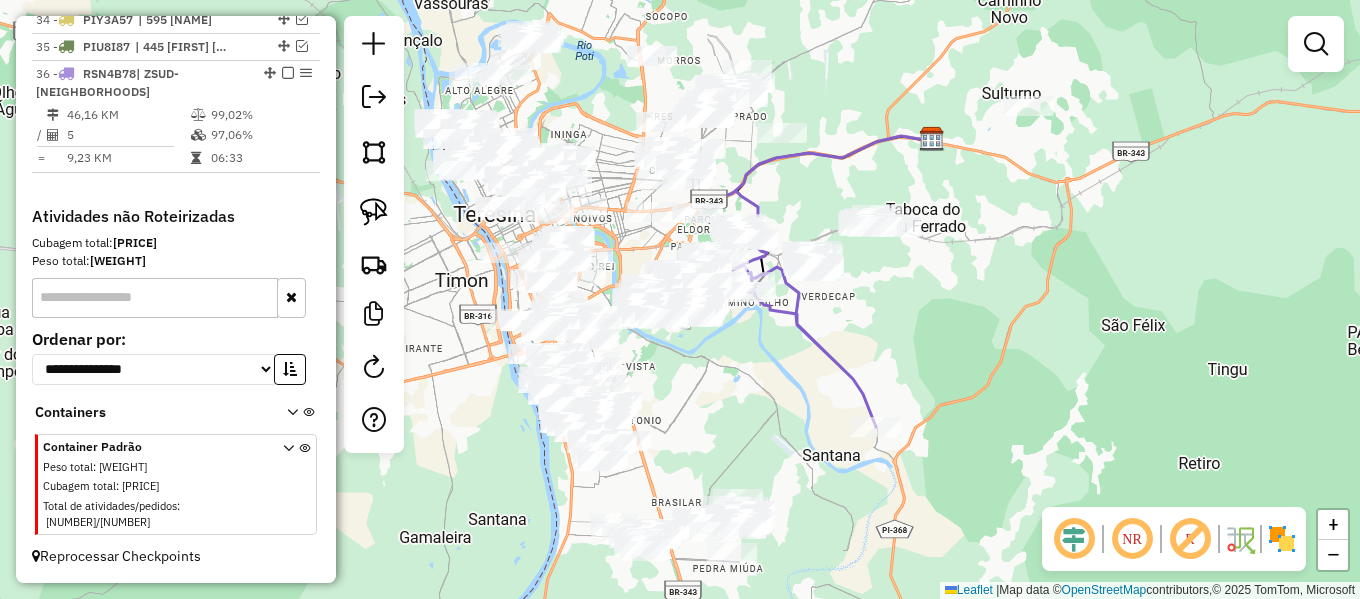 drag, startPoint x: 877, startPoint y: 290, endPoint x: 903, endPoint y: 339, distance: 55.470715 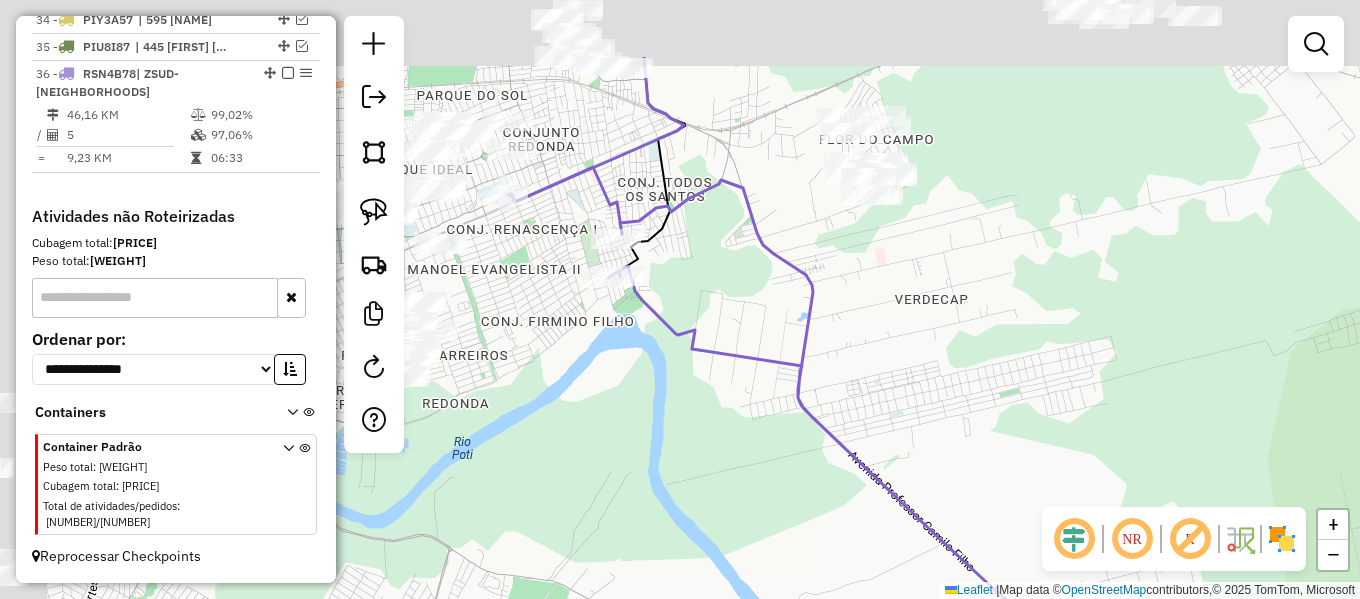 drag, startPoint x: 748, startPoint y: 299, endPoint x: 782, endPoint y: 354, distance: 64.66065 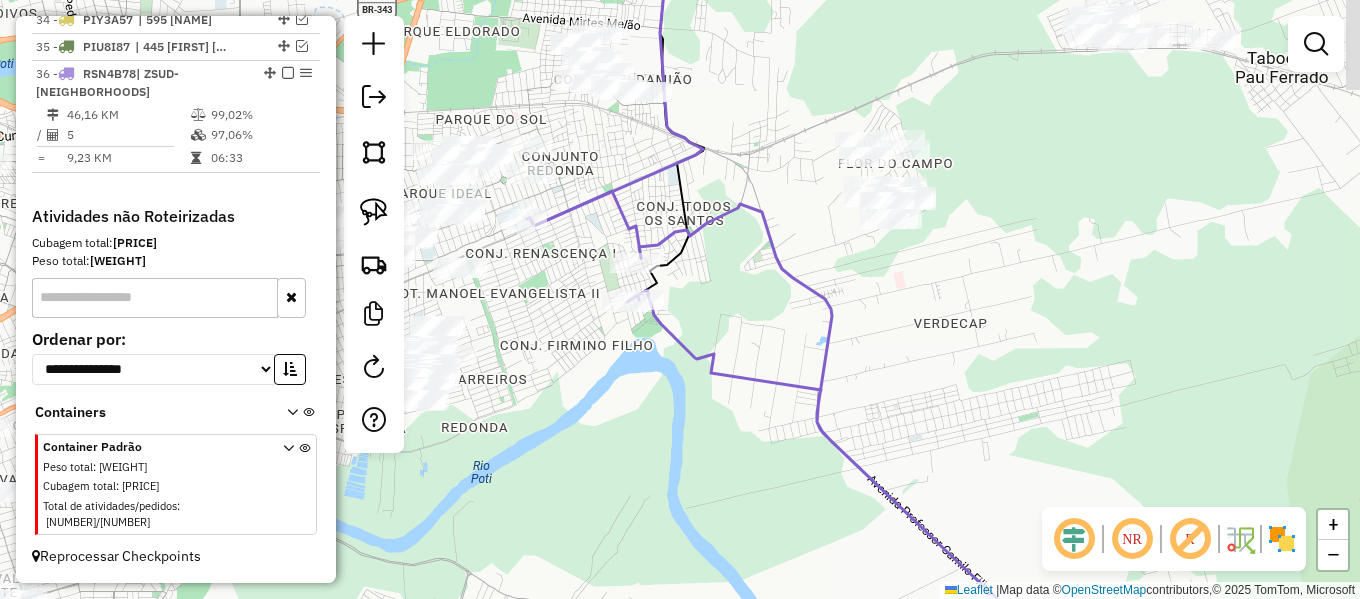 drag, startPoint x: 789, startPoint y: 354, endPoint x: 694, endPoint y: 196, distance: 184.36105 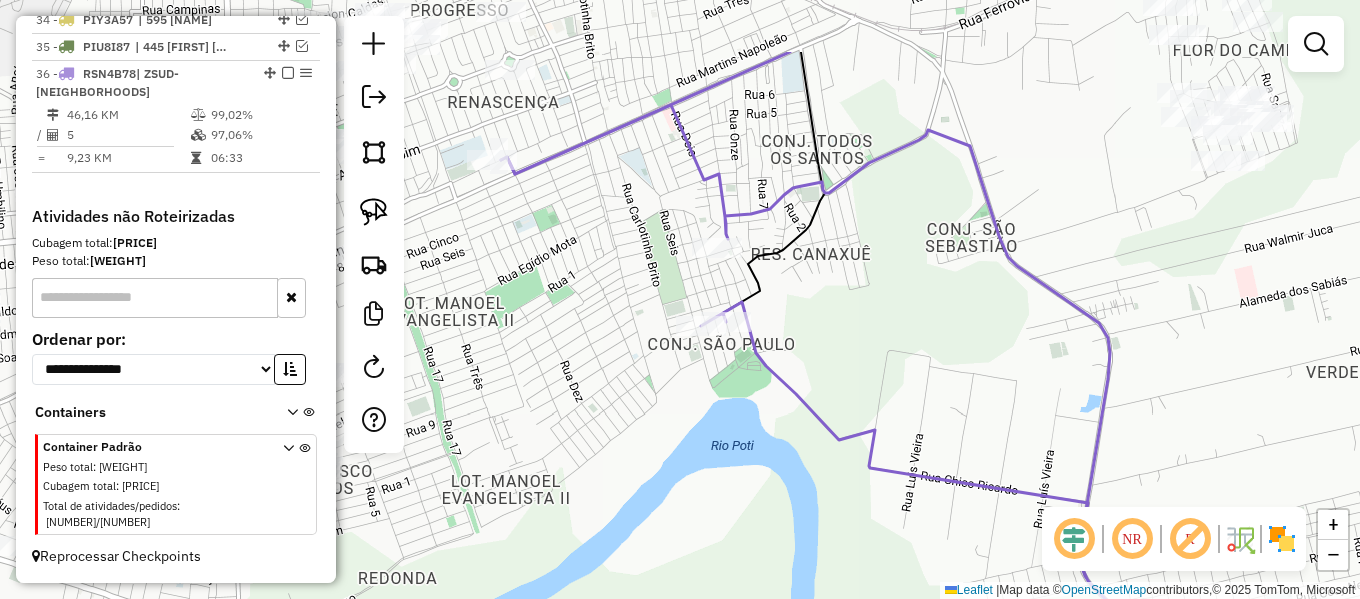 drag, startPoint x: 761, startPoint y: 147, endPoint x: 807, endPoint y: 256, distance: 118.308914 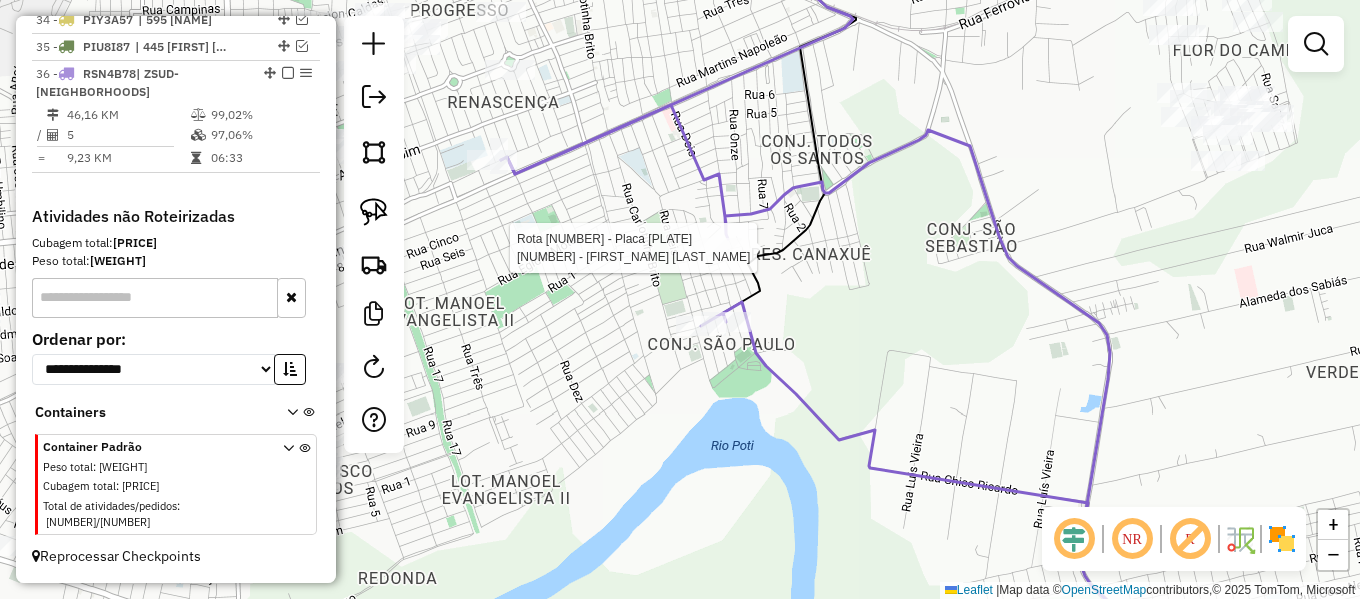 select on "**********" 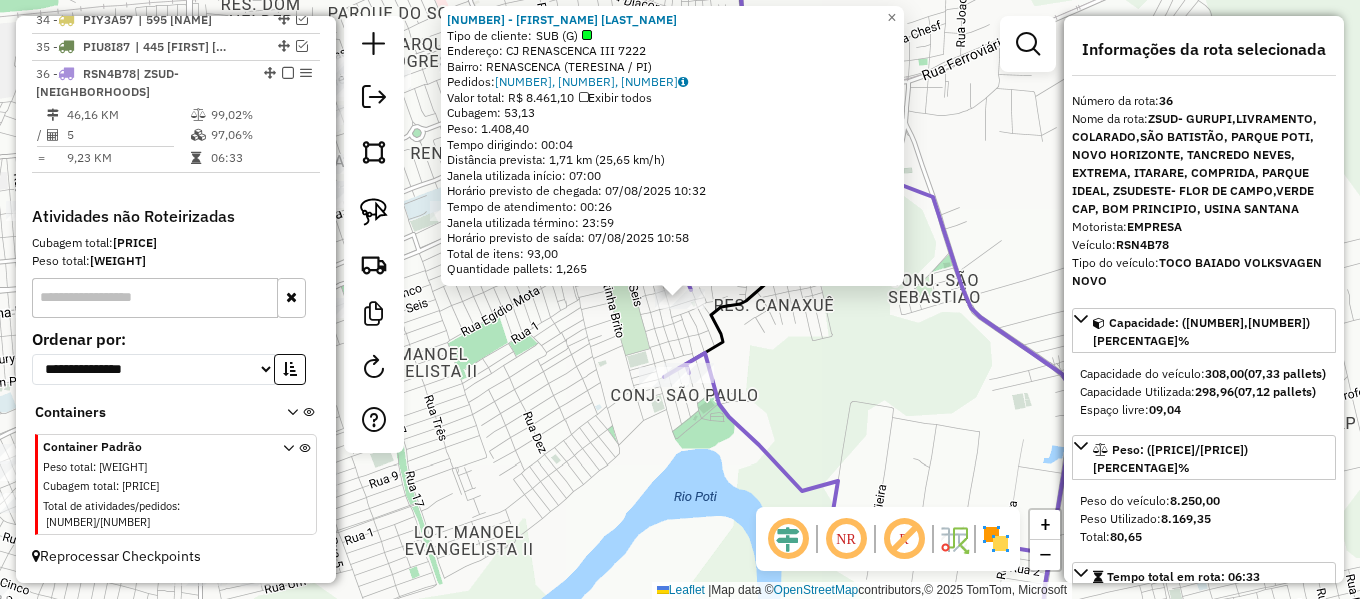 scroll, scrollTop: 1695, scrollLeft: 0, axis: vertical 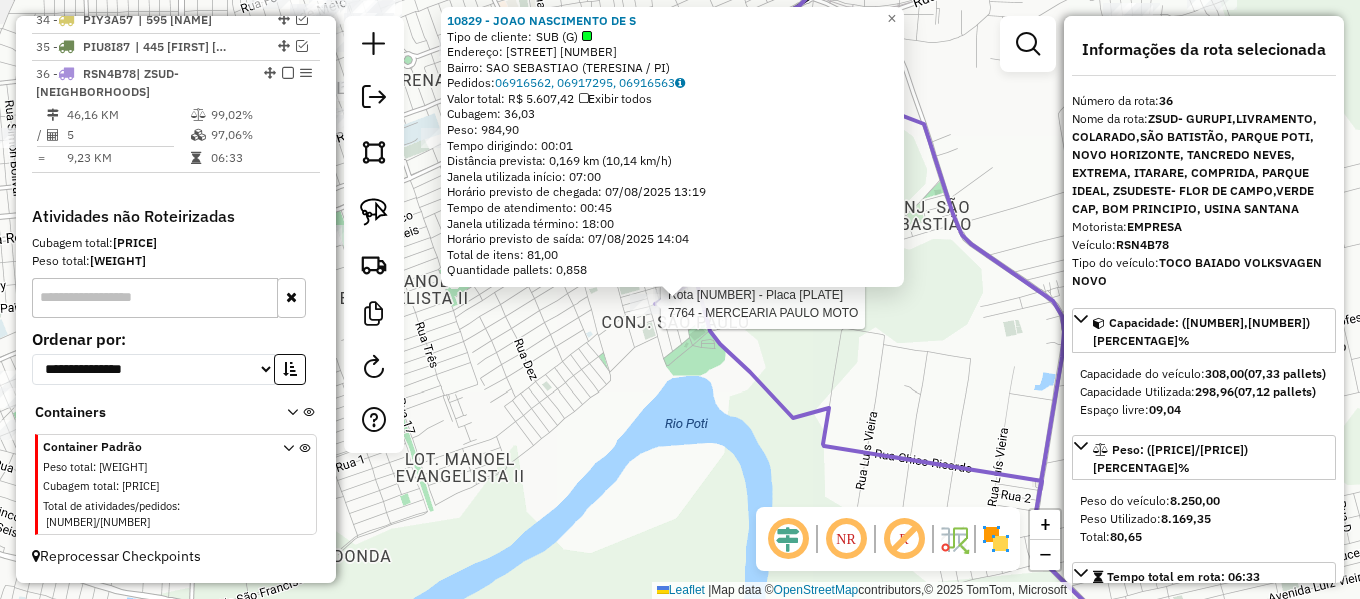 click 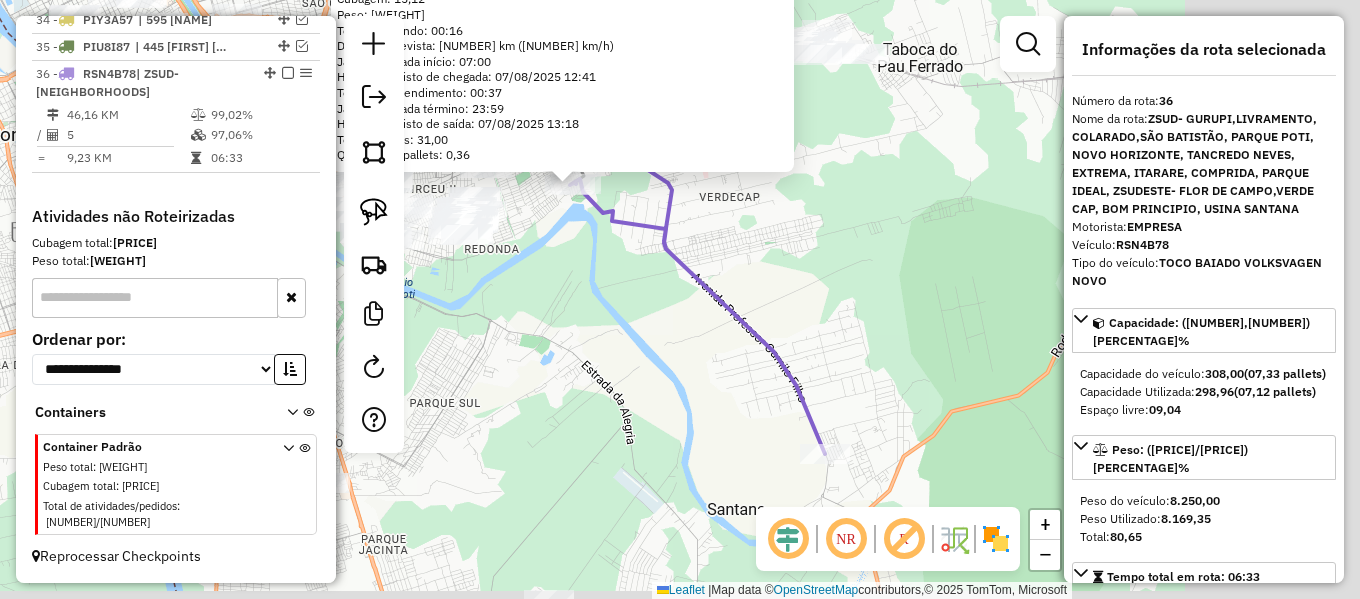 drag, startPoint x: 946, startPoint y: 446, endPoint x: 728, endPoint y: 300, distance: 262.37378 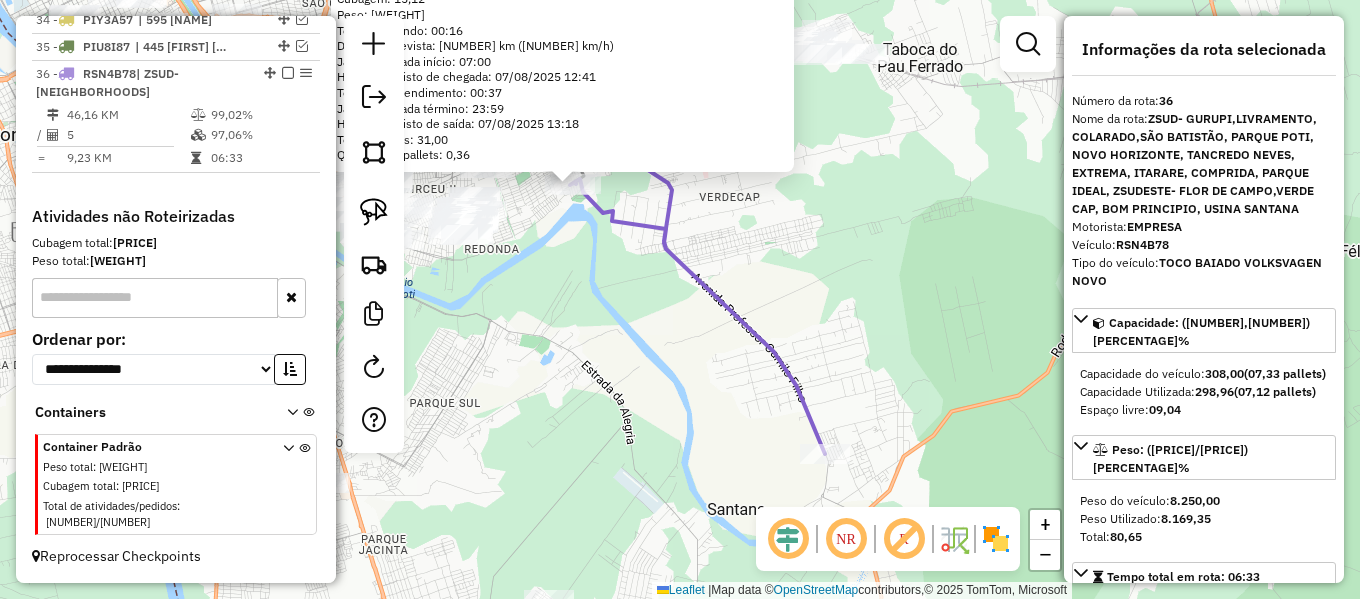 click on "[NUMBER] - [NAME] [NAME]   Tipo de cliente:   [NAME] ([CHAR])   Endereço:  [NAME] [LASTNAME] [NUMBER]   Bairro: [NAME] ([CITY] / [STATE])   Pedidos:  [NUMBER], [NUMBER]   Valor total: R$ [NUMBER]   Exibir todos   Cubagem: [NUMBER]  Peso: [NUMBER]  Tempo dirigindo: [TIME]   Distância prevista: [NUMBER] km ([NUMBER] km/h)   Janela utilizada início: [TIME]   Horário previsto de chegada: [DATE] [TIME]   Tempo de atendimento: [TIME]   Janela utilizada término: [TIME]   Horário previsto de saída: [DATE] [TIME]   Total de itens: [NUMBER]   Quantidade pallets: [NUMBER]  × Janela de atendimento Grade de atendimento Capacidade Transportadoras Veículos Cliente Pedidos  Rotas Selecione os dias de semana para filtrar as janelas de atendimento  Seg   Ter   Qua   Qui   Sex   Sáb   Dom  Informe o período da janela de atendimento: De: Até:  Filtrar exatamente a janela do cliente  Considerar janela de atendimento padrão  Selecione os dias de semana para filtrar as grades de atendimento  Seg   Ter   Qua   Qui   Sex   Sáb   Dom  +" 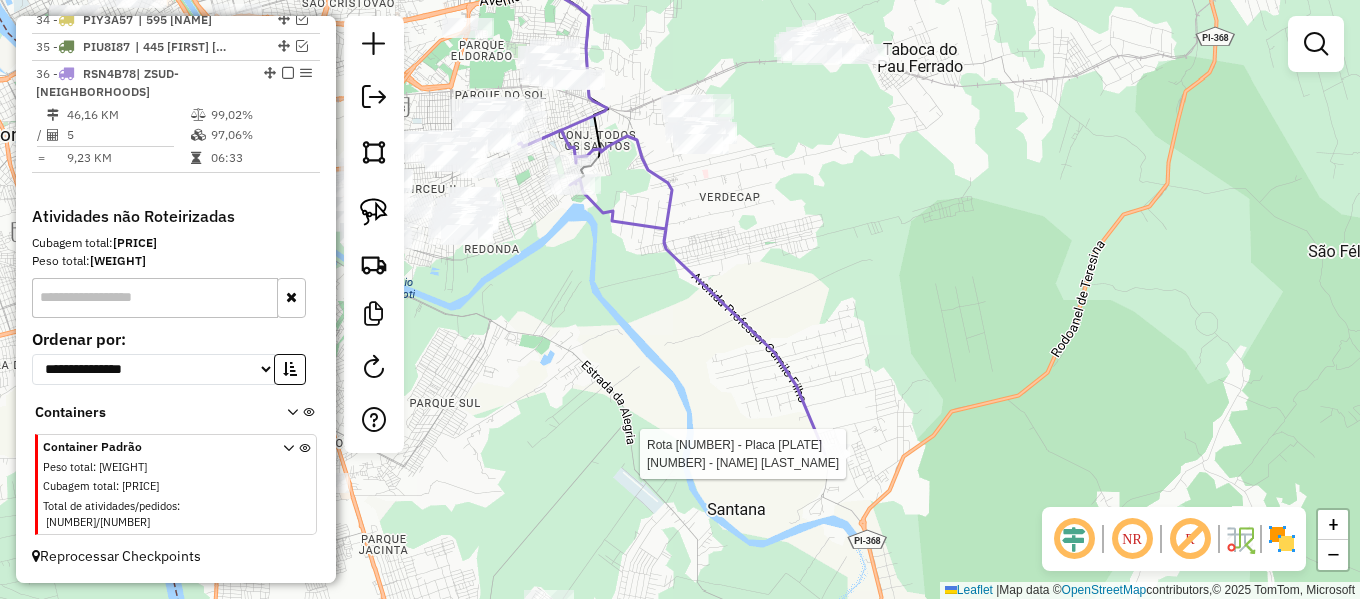 select on "**********" 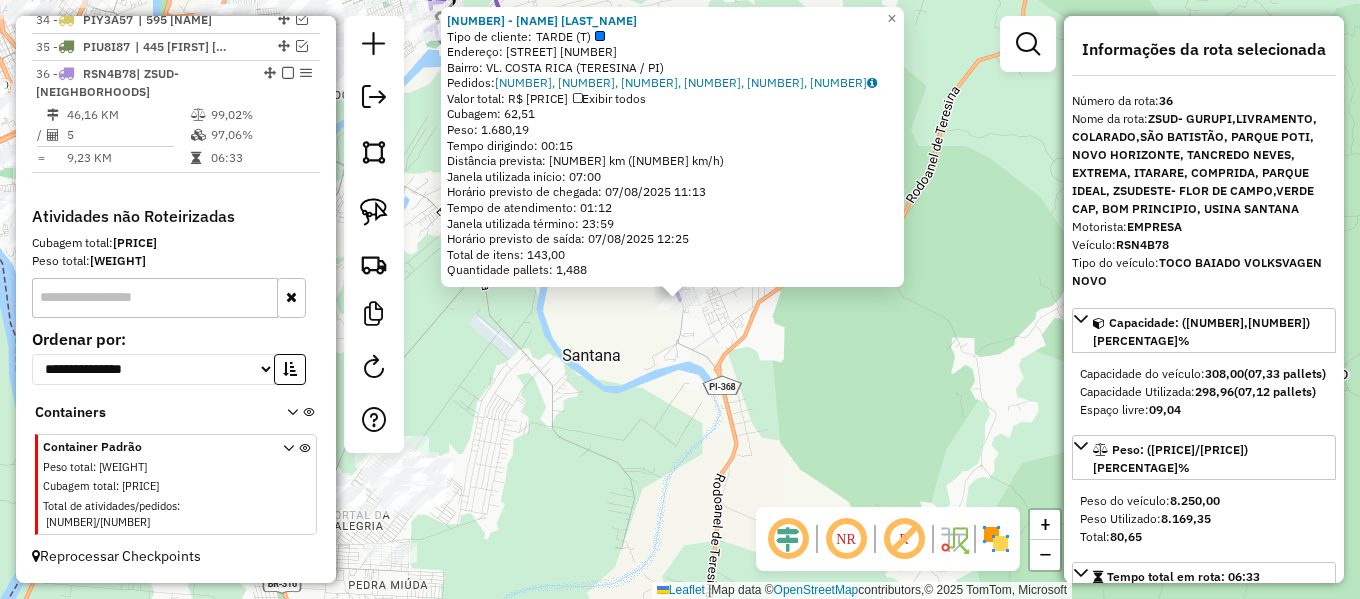 click on "[NUMBER] - [NAME] [NAME]   Tipo de cliente:   [NAME] ([CHAR])   Endereço:  EST [NAME] [LASTNAME] [NUMBER]   Bairro: [NAME] ([CITY] / [STATE])   Pedidos:  [NUMBER], [NUMBER], [NUMBER], [NUMBER], [NUMBER], [NUMBER]   Valor total: R$ [NUMBER]   Exibir todos   Cubagem: [NUMBER]  Peso: [NUMBER]  Tempo dirigindo: [TIME]   Distância prevista: [NUMBER] km ([NUMBER] km/h)   Janela utilizada início: [TIME]   Horário previsto de chegada: [DATE] [TIME]   Tempo de atendimento: [TIME]   Janela utilizada término: [TIME]   Horário previsto de saída: [DATE] [TIME]   Total de itens: [NUMBER]   Quantidade pallets: [NUMBER]  × Janela de atendimento Grade de atendimento Capacidade Transportadoras Veículos Cliente Pedidos  Rotas Selecione os dias de semana para filtrar as janelas de atendimento  Seg   Ter   Qua   Qui   Sex   Sáb   Dom  Informe o período da janela de atendimento: De: Até:  Filtrar exatamente a janela do cliente  Considerar janela de atendimento padrão   Seg   Ter   Qua   Qui   Sex   Sáb   Dom   Peso mínimo:  +" 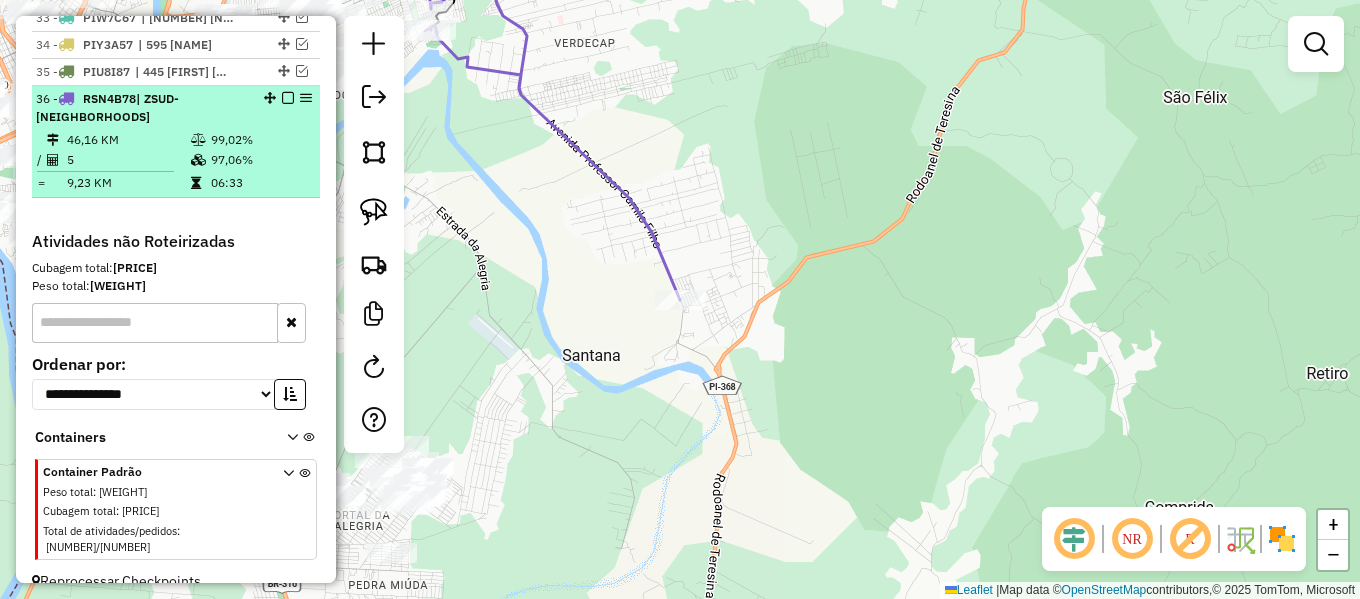 scroll, scrollTop: 1595, scrollLeft: 0, axis: vertical 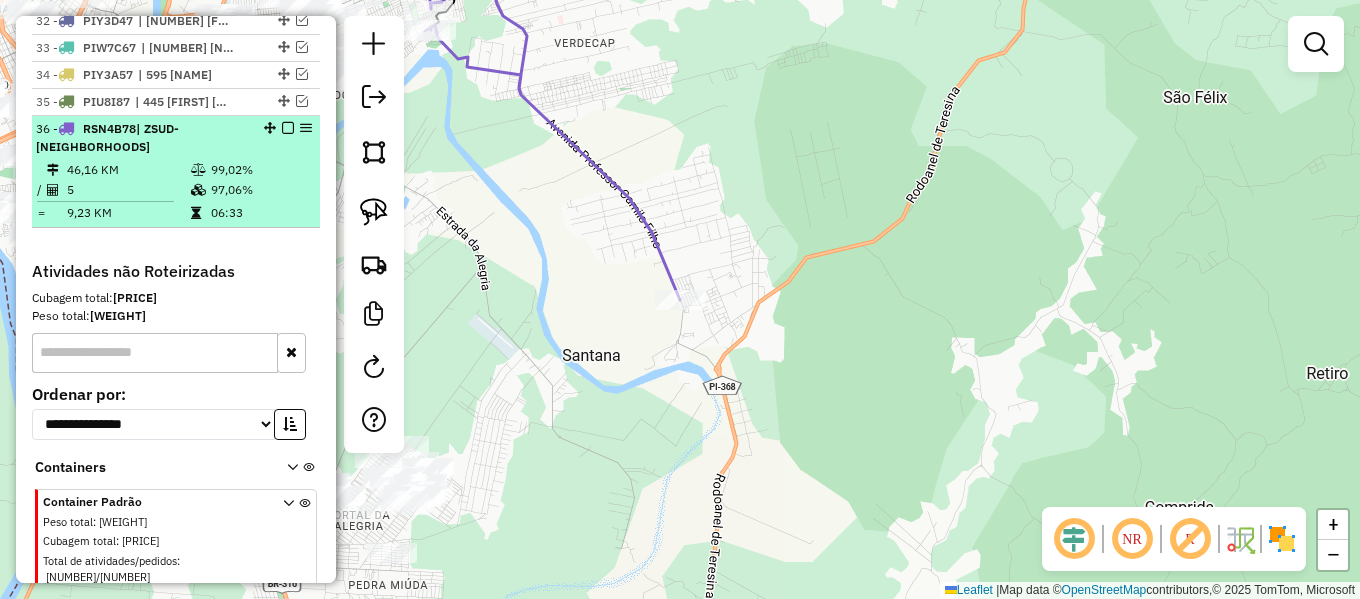 click on "[NUMBER] - [PLATE] | ZSUD- [NEIGHBORHOODS]" at bounding box center [176, 138] 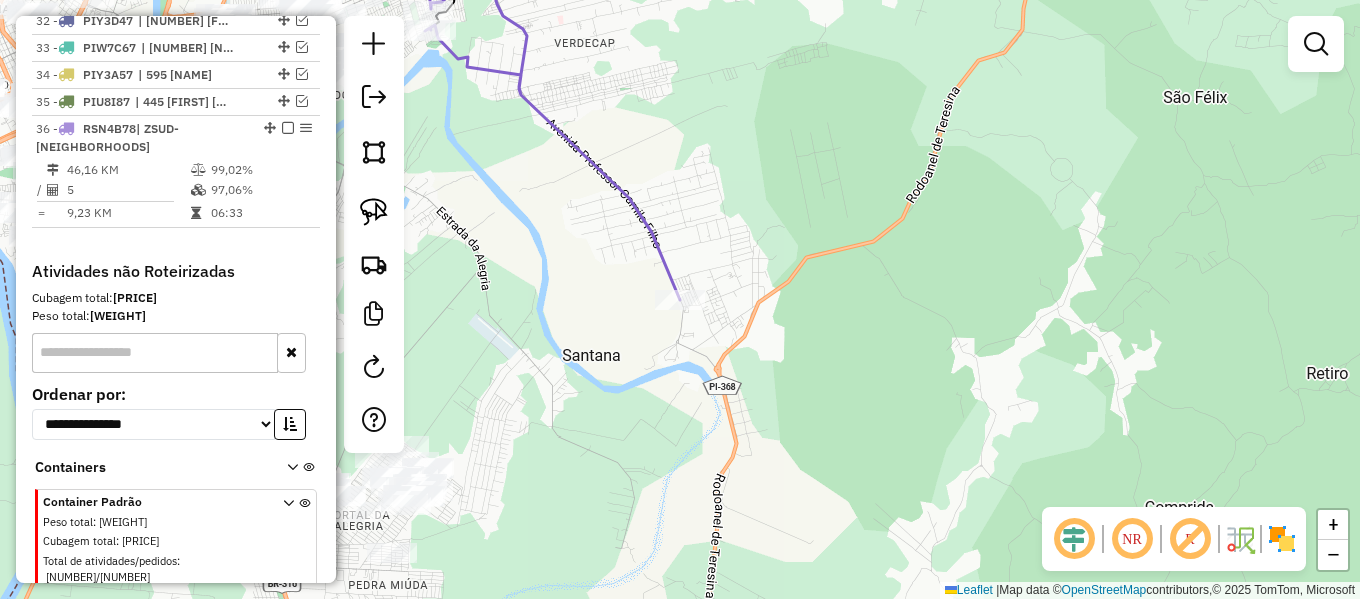 select on "**********" 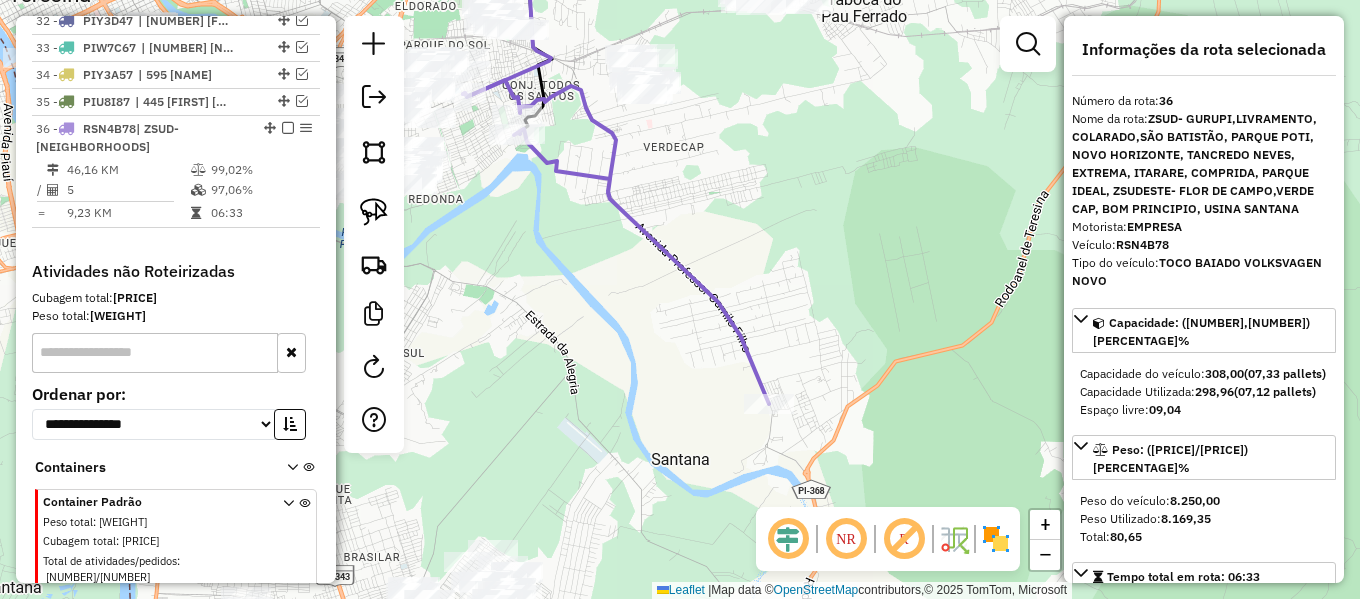 drag, startPoint x: 632, startPoint y: 319, endPoint x: 605, endPoint y: 111, distance: 209.74509 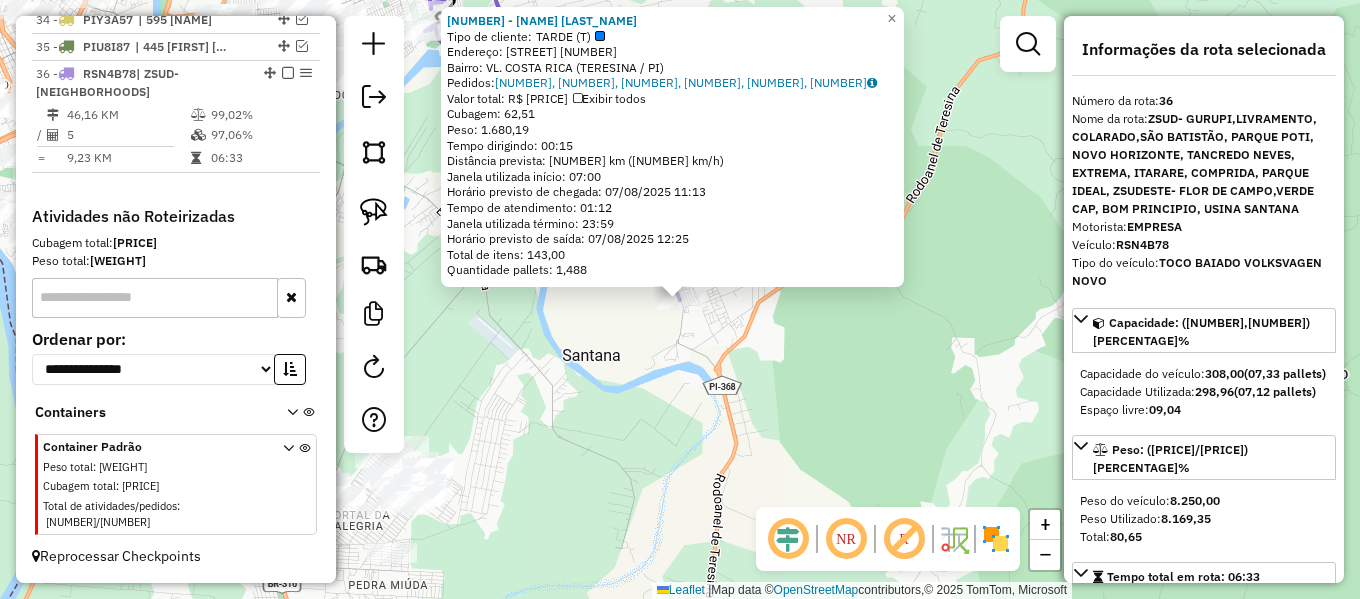 scroll, scrollTop: 1695, scrollLeft: 0, axis: vertical 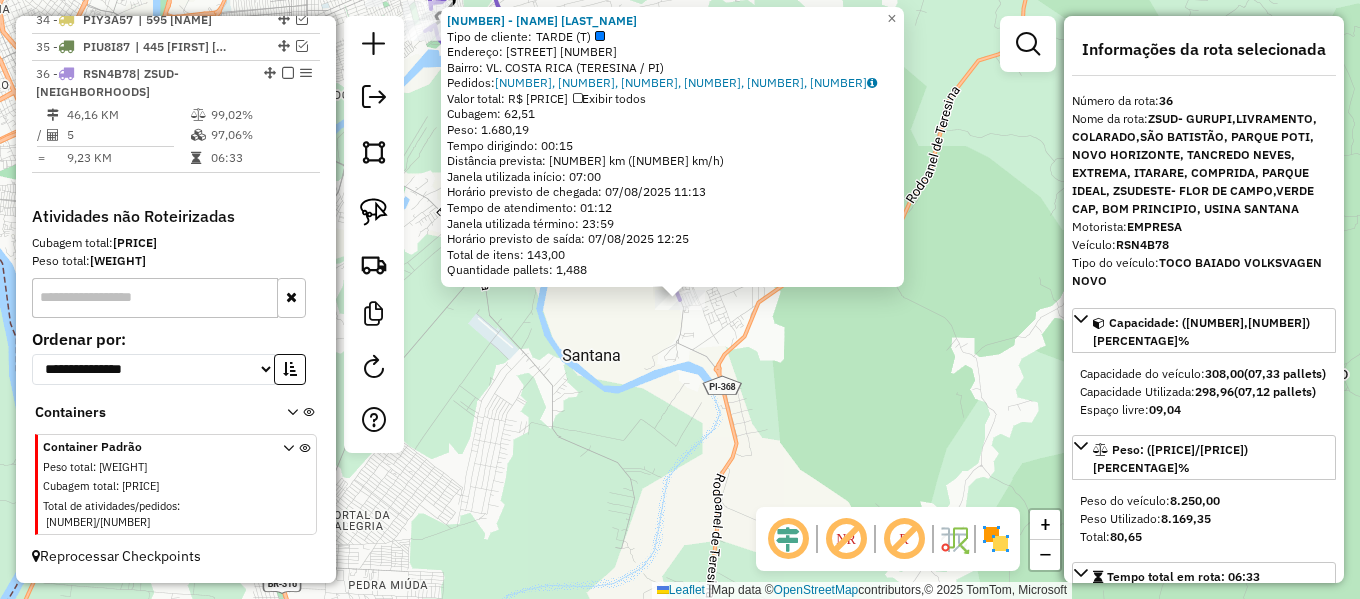 click on "[NUMBER] - [NAME] [NAME]   Tipo de cliente:   [NAME] ([CHAR])   Endereço:  EST [NAME] [LASTNAME] [NUMBER]   Bairro: [NAME] ([CITY] / [STATE])   Pedidos:  [NUMBER], [NUMBER], [NUMBER], [NUMBER], [NUMBER], [NUMBER]   Valor total: R$ [NUMBER]   Exibir todos   Cubagem: [NUMBER]  Peso: [NUMBER]  Tempo dirigindo: [TIME]   Distância prevista: [NUMBER] km ([NUMBER] km/h)   Janela utilizada início: [TIME]   Horário previsto de chegada: [DATE] [TIME]   Tempo de atendimento: [TIME]   Janela utilizada término: [TIME]   Horário previsto de saída: [DATE] [TIME]   Total de itens: [NUMBER]   Quantidade pallets: [NUMBER]  × Janela de atendimento Grade de atendimento Capacidade Transportadoras Veículos Cliente Pedidos  Rotas Selecione os dias de semana para filtrar as janelas de atendimento  Seg   Ter   Qua   Qui   Sex   Sáb   Dom  Informe o período da janela de atendimento: De: Até:  Filtrar exatamente a janela do cliente  Considerar janela de atendimento padrão   Seg   Ter   Qua   Qui   Sex   Sáb   Dom   Peso mínimo:  +" 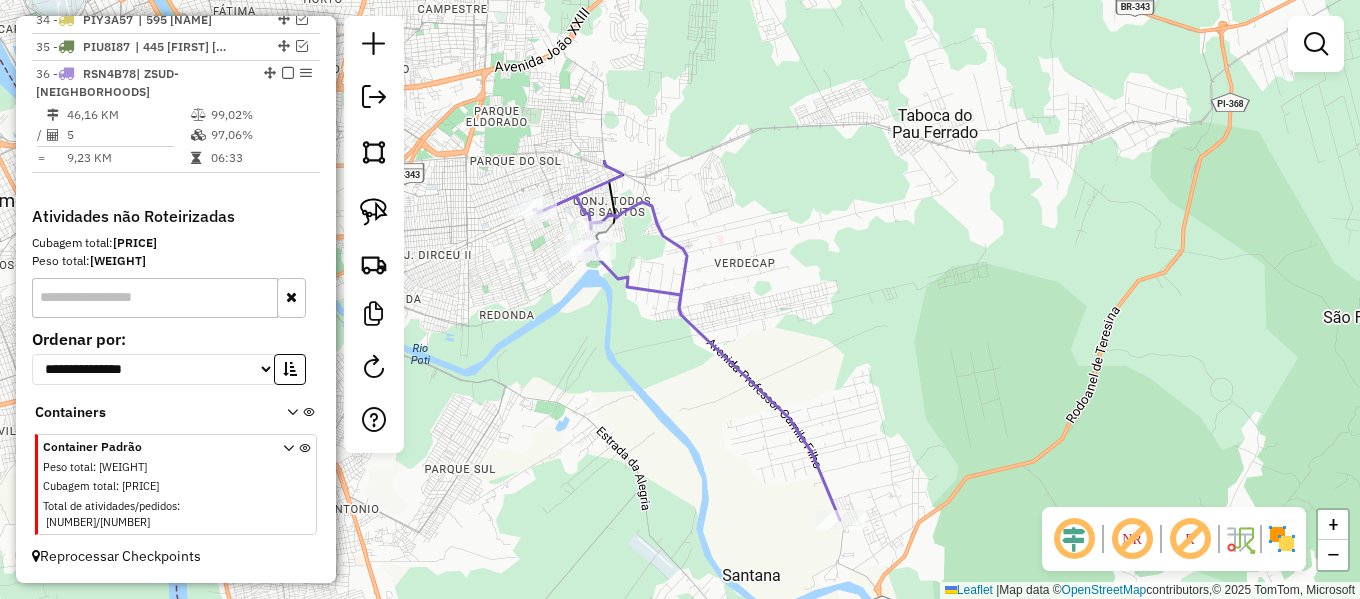 drag, startPoint x: 653, startPoint y: 384, endPoint x: 748, endPoint y: 510, distance: 157.8005 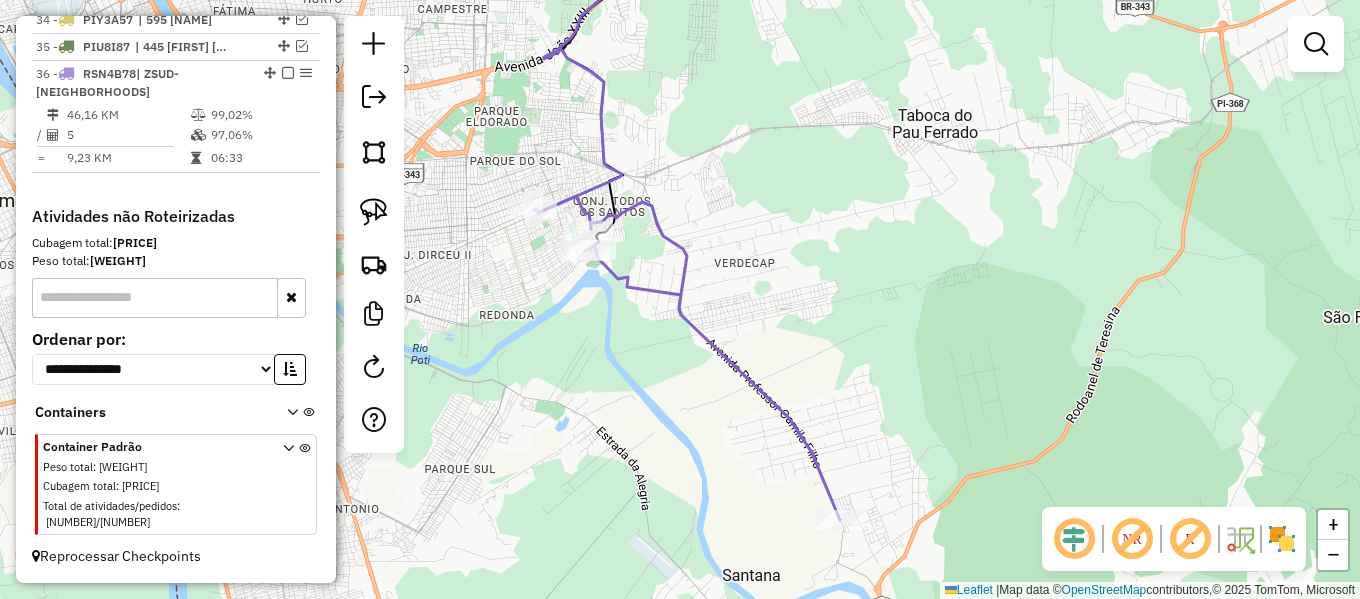 click on "Janela de atendimento Grade de atendimento Capacidade Transportadoras Veículos Cliente Pedidos  Rotas Selecione os dias de semana para filtrar as janelas de atendimento  Seg   Ter   Qua   Qui   Sex   Sáb   Dom  Informe o período da janela de atendimento: De: Até:  Filtrar exatamente a janela do cliente  Considerar janela de atendimento padrão  Selecione os dias de semana para filtrar as grades de atendimento  Seg   Ter   Qua   Qui   Sex   Sáb   Dom   Considerar clientes sem dia de atendimento cadastrado  Clientes fora do dia de atendimento selecionado Filtrar as atividades entre os valores definidos abaixo:  Peso mínimo:   Peso máximo:   Cubagem mínima:   Cubagem máxima:   De:   Até:  Filtrar as atividades entre o tempo de atendimento definido abaixo:  De:   Até:   Considerar capacidade total dos clientes não roteirizados Transportadora: Selecione um ou mais itens Tipo de veículo: Selecione um ou mais itens Veículo: Selecione um ou mais itens Motorista: Selecione um ou mais itens Nome: Rótulo:" 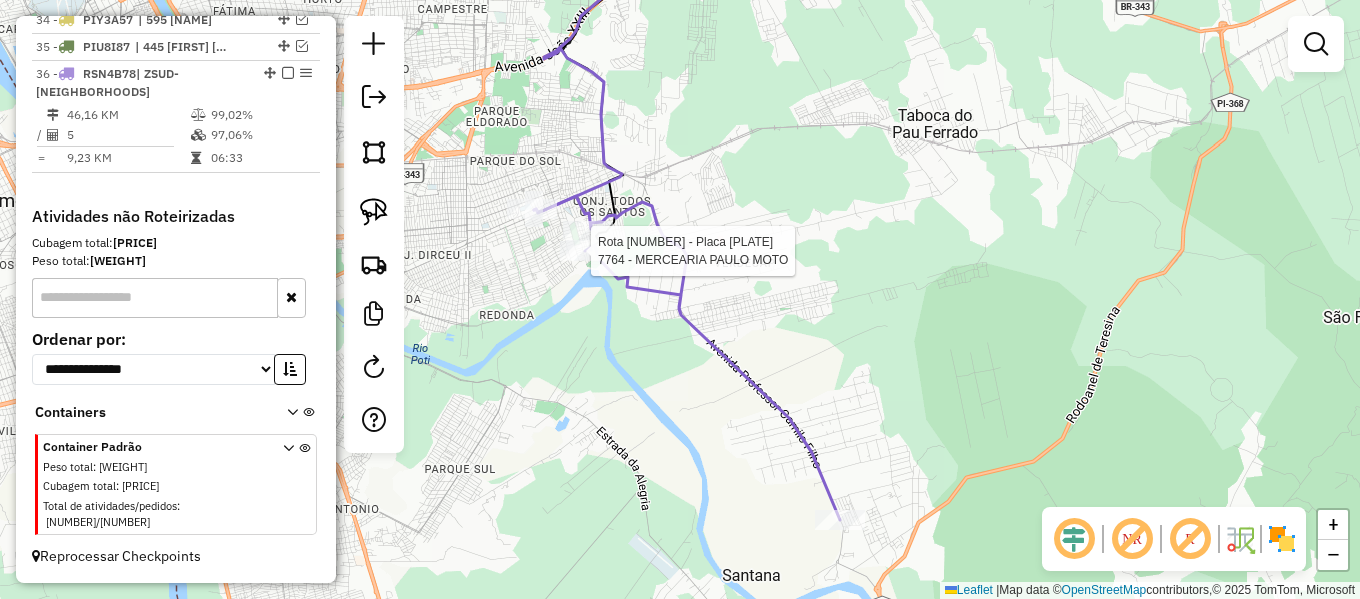 select on "**********" 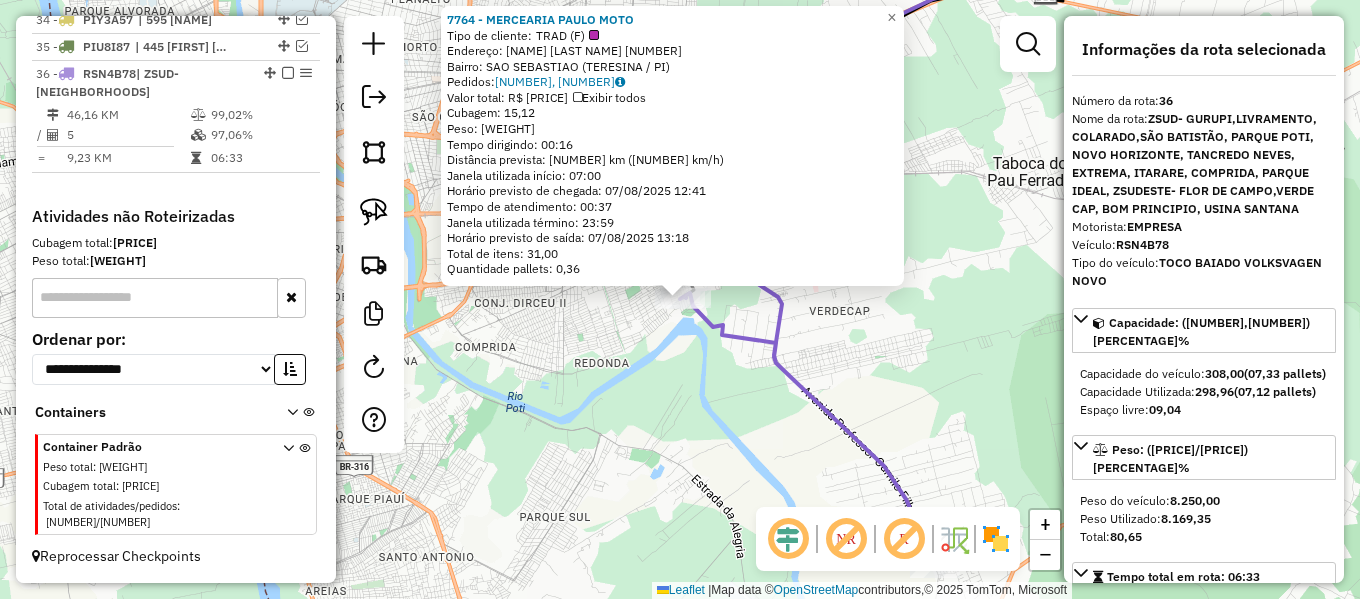 drag, startPoint x: 1045, startPoint y: 195, endPoint x: 1012, endPoint y: 203, distance: 33.955853 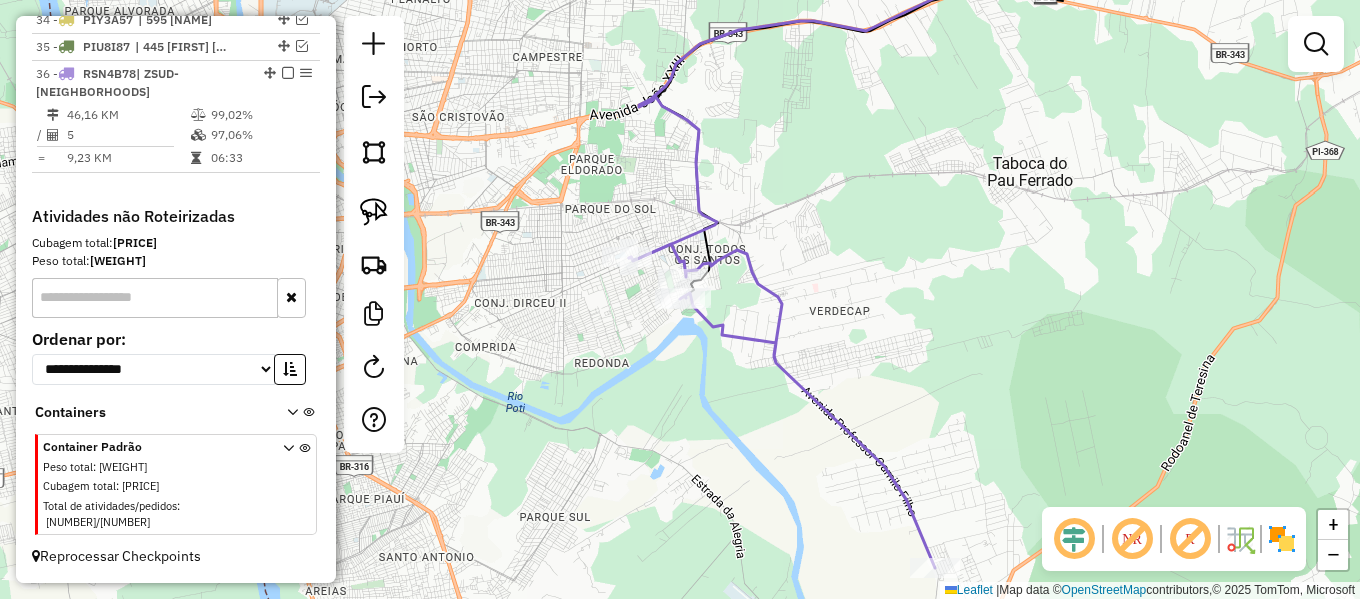 click on "Janela de atendimento Grade de atendimento Capacidade Transportadoras Veículos Cliente Pedidos  Rotas Selecione os dias de semana para filtrar as janelas de atendimento  Seg   Ter   Qua   Qui   Sex   Sáb   Dom  Informe o período da janela de atendimento: De: Até:  Filtrar exatamente a janela do cliente  Considerar janela de atendimento padrão  Selecione os dias de semana para filtrar as grades de atendimento  Seg   Ter   Qua   Qui   Sex   Sáb   Dom   Considerar clientes sem dia de atendimento cadastrado  Clientes fora do dia de atendimento selecionado Filtrar as atividades entre os valores definidos abaixo:  Peso mínimo:   Peso máximo:   Cubagem mínima:   Cubagem máxima:   De:   Até:  Filtrar as atividades entre o tempo de atendimento definido abaixo:  De:   Até:   Considerar capacidade total dos clientes não roteirizados Transportadora: Selecione um ou mais itens Tipo de veículo: Selecione um ou mais itens Veículo: Selecione um ou mais itens Motorista: Selecione um ou mais itens Nome: Rótulo:" 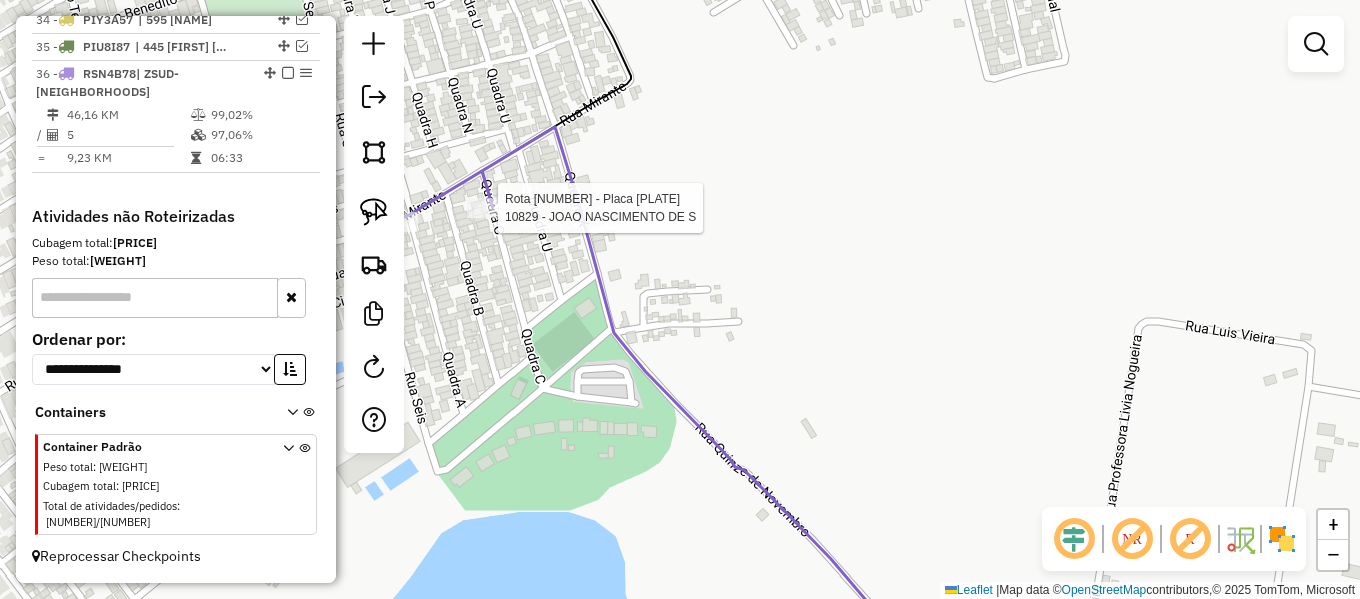 select on "**********" 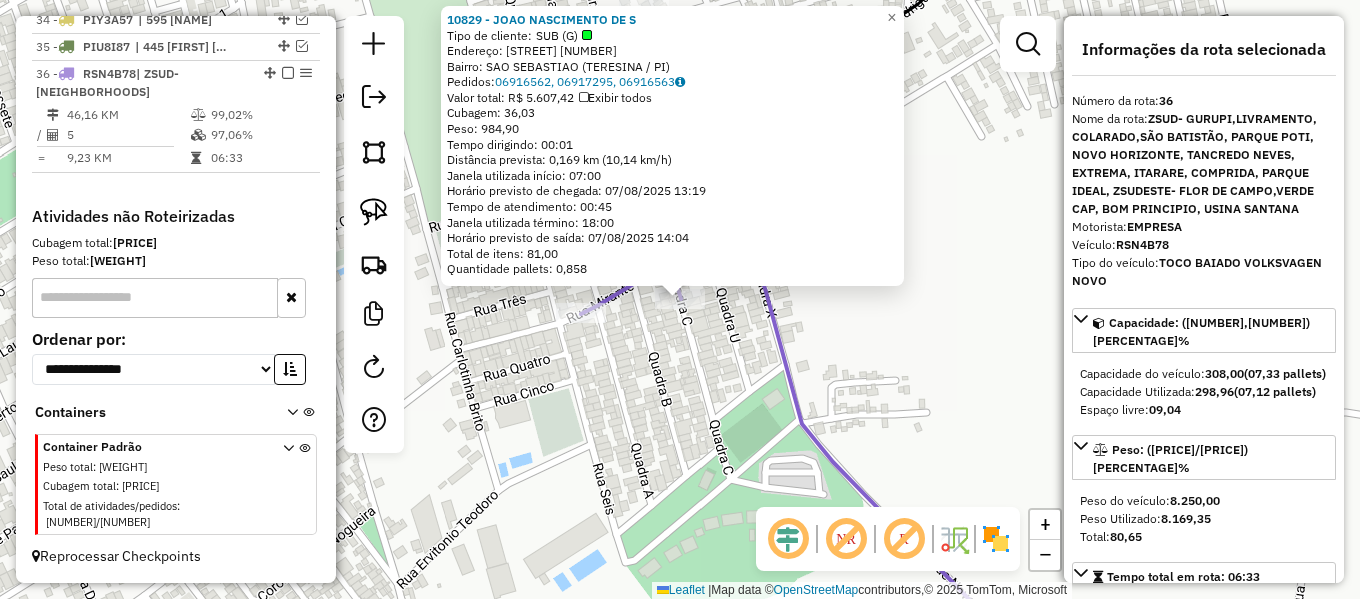 click on "Rota [NUMBER] - Placa [PLATE] [NUMBER] - [NAME] [NUMBER] - [NAME] Tipo de cliente: [CLIENT_TYPE] Endereço: [STREET] [NUMBER] Bairro: [NEIGHBORHOOD] ([CITY] / [STATE]) Pedidos: [ORDER_NUMBERS] Valor total: R$ [PRICE] Exibir todos Cubagem: [CUBAGE] Peso: [WEIGHT] Tempo dirigindo: [DRIVING_TIME] Distância prevista: [DISTANCE] km ([SPEED] km/h) Janela utilizada início: [START_TIME] Horário previsto de chegada: [ARRIVAL_DATE] [ARRIVAL_TIME] Tempo de atendimento: [SERVICE_TIME] Janela utilizada término: [END_TIME] Horário previsto de saída: [DEPARTURE_DATE] [DEPARTURE_TIME] Total de itens: [TOTAL_ITEMS] Quantidade pallets: [PALLET_QUANTITY] × Janela de atendimento Grade de atendimento Capacidade Transportadoras Veículos Cliente Pedidos Rotas Selecione os dias de semana para filtrar as janelas de atendimento Seg Ter Qua Qui Sex Sáb Dom Informe o período da janela de atendimento: De: Até: Filtrar exatamente a janela do cliente Seg Ter Qua Qui Sex" 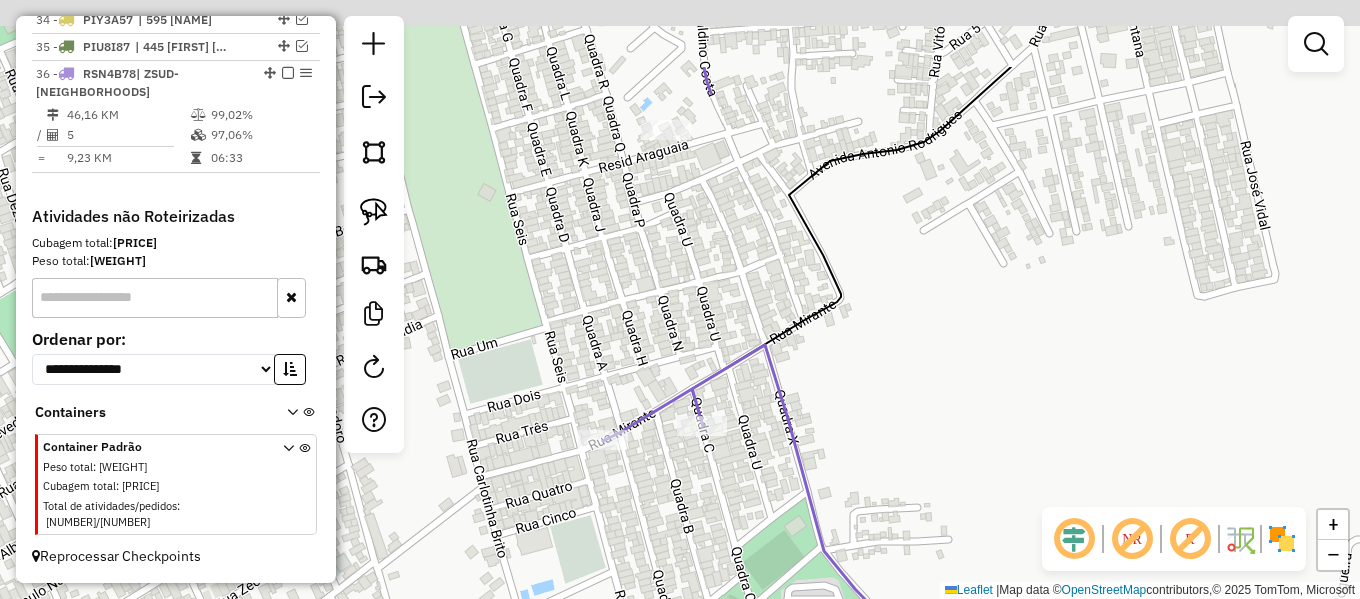 drag, startPoint x: 601, startPoint y: 208, endPoint x: 647, endPoint y: 381, distance: 179.01117 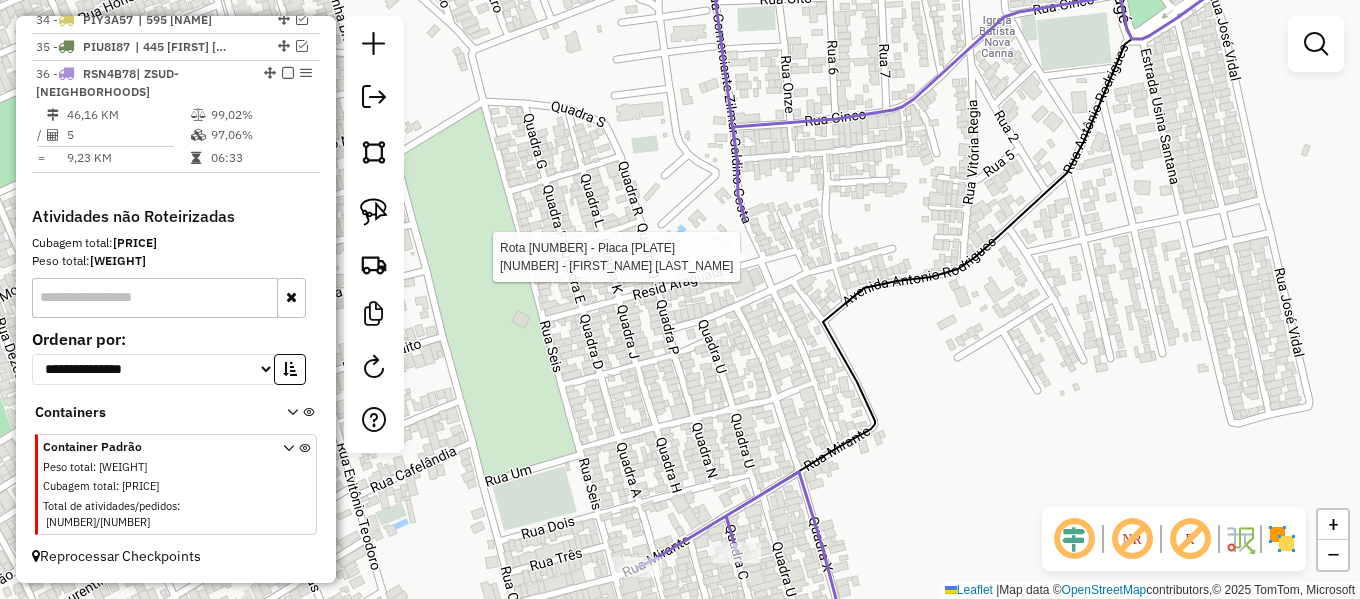 select on "**********" 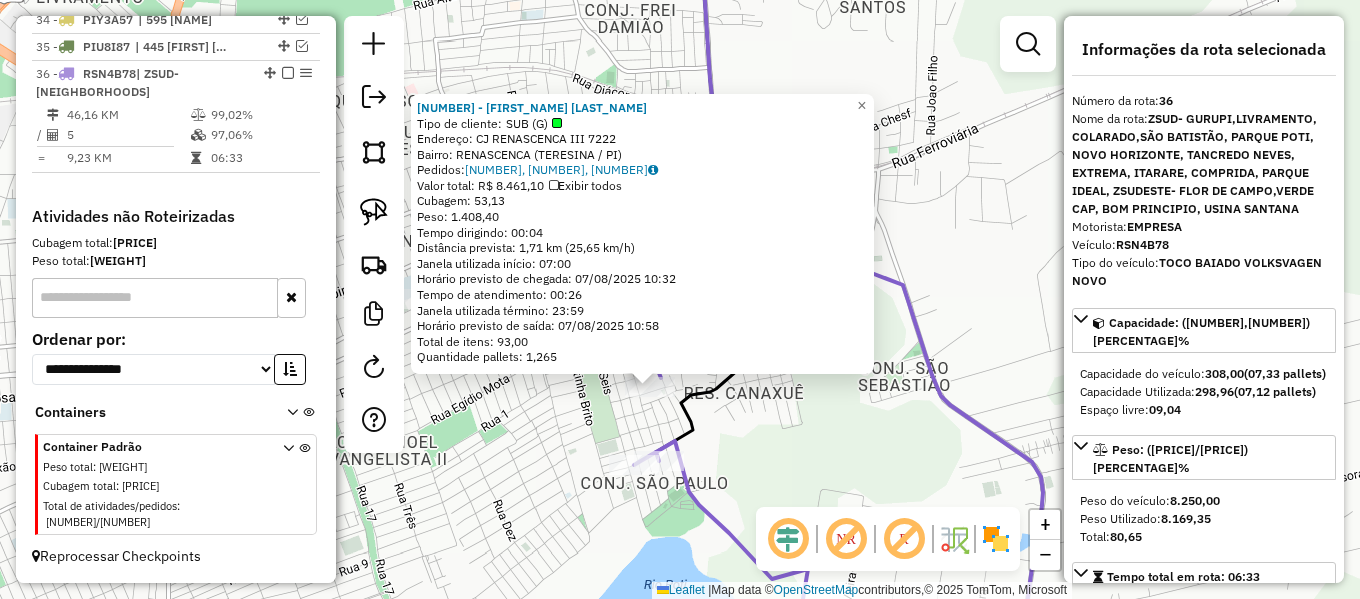 click on "34339 - [BUSINESS_NAME] Tipo de cliente: [CLIENT_TYPE] Endereço: CJ [LOCATION_NAME] [NUMBER] Bairro: [NEIGHBORHOOD_NAME] ([CITY] / [STATE]) Pedidos: [ORDER_ID], [ORDER_ID], [ORDER_ID] Valor total: [CURRENCY] [AMOUNT] Exibir todos Cubagem: [VOLUME] Peso: [WEIGHT] Tempo dirigindo: [TIME] Distância prevista: [DISTANCE] km ([SPEED] km/h) Janela utilizada início: [TIME] Horário previsto de chegada: [DATE] [TIME] Tempo de atendimento: [TIME] Janela utilizada término: [TIME] Horário previsto de saída: [DATE] [TIME] Total de itens: [NUMBER] Quantidade pallets: [NUMBER] × Janela de atendimento Grade de atendimento Capacidade Transportadoras Veículos Cliente Pedidos Rotas Selecione os dias de semana para filtrar as janelas de atendimento Seg Ter Qua Qui Sex Sáb Dom Informe o período da janela de atendimento: De: Até: Filtrar exatamente a janela do cliente Considerar janela de atendimento padrão Selecione os dias de semana para filtrar as grades de atendimento Seg Ter Qua Qui" 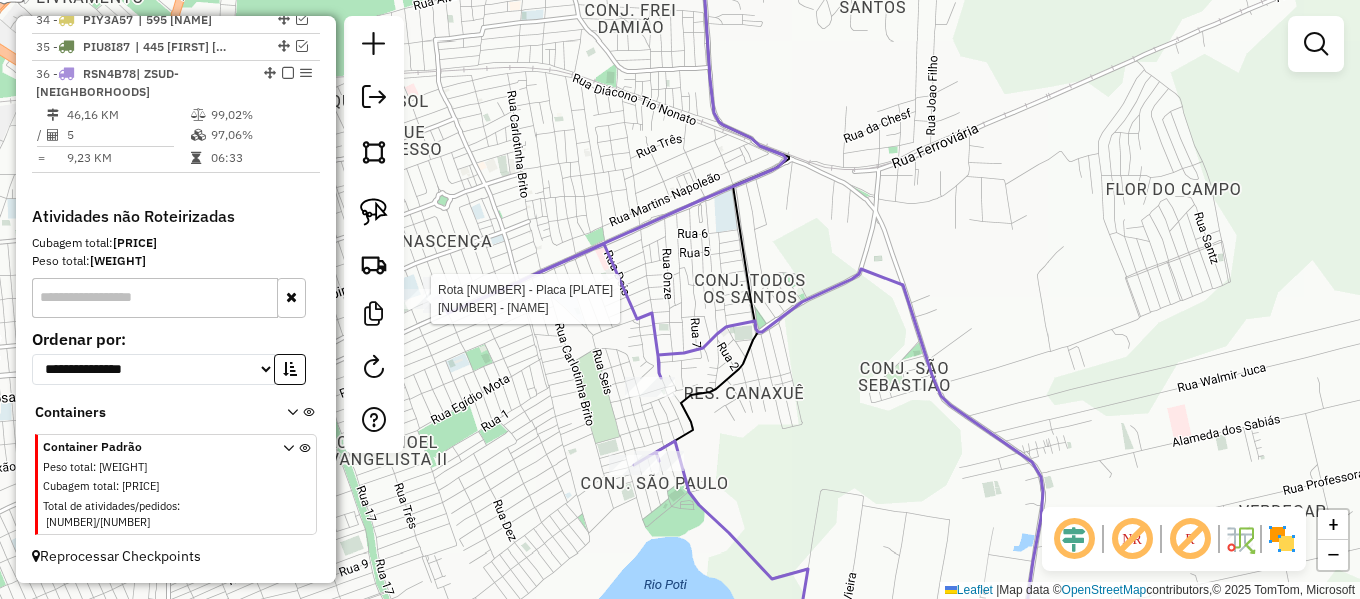 select on "**********" 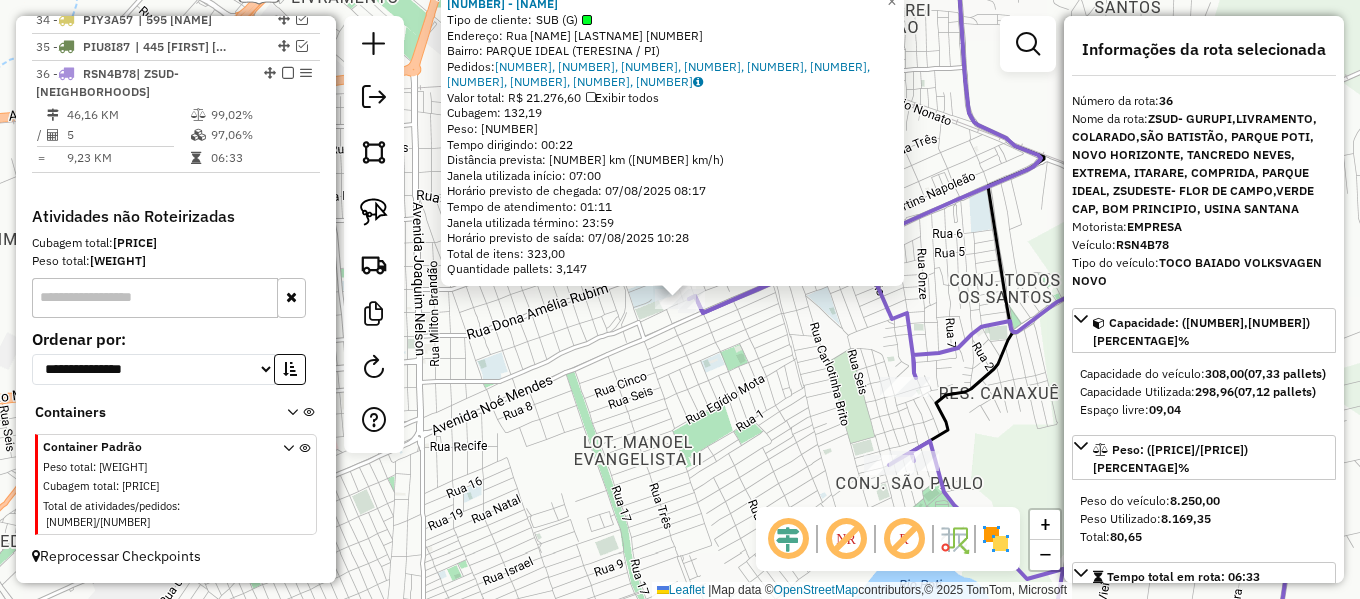 click on "Rota [NUMBER] - Placa [PLATE] [NUMBER] - [NAME] [NUMBER] - [NAME] Tipo de cliente: [CLIENT_TYPE] Endereço: [STREET] [NUMBER] Bairro: [NEIGHBORHOOD] ([CITY] / [STATE]) Pedidos: [ORDER_NUMBERS] Valor total: R$ [PRICE] Exibir todos Cubagem: [CUBAGE] Peso: [WEIGHT] Tempo dirigindo: [DRIVING_TIME] Distância prevista: [DISTANCE] km ([SPEED] km/h) Janela utilizada início: [START_TIME] Horário previsto de chegada: [ARRIVAL_DATE] [ARRIVAL_TIME] Tempo de atendimento: [SERVICE_TIME] Janela utilizada término: [END_TIME] Horário previsto de saída: [DEPARTURE_DATE] [DEPARTURE_TIME] Total de itens: [TOTAL_ITEMS] Quantidade pallets: [PALLET_QUANTITY] × Janela de atendimento Grade de atendimento Capacidade Transportadoras Veículos Cliente Pedidos Rotas Selecione os dias de semana para filtrar as janelas de atendimento Seg Ter Qua Qui Sex Sáb Dom Informe o período da janela de atendimento: De: Até: Filtrar exatamente a janela do cliente Seg Ter Qua Qui Sex" 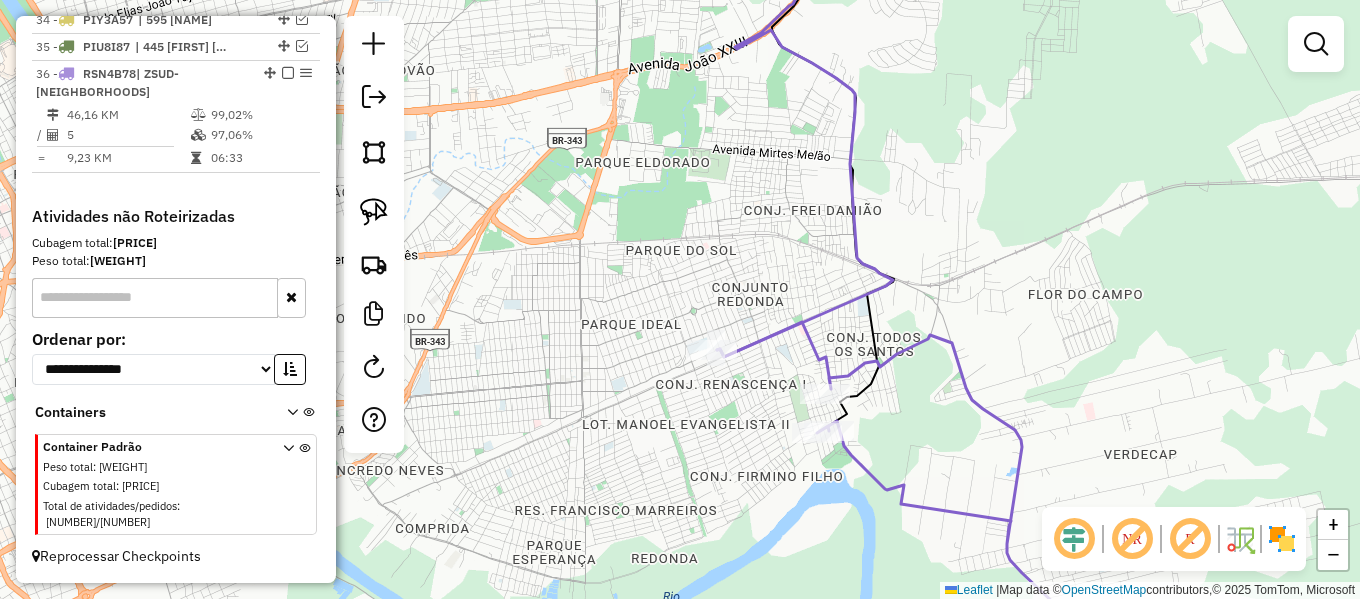 click 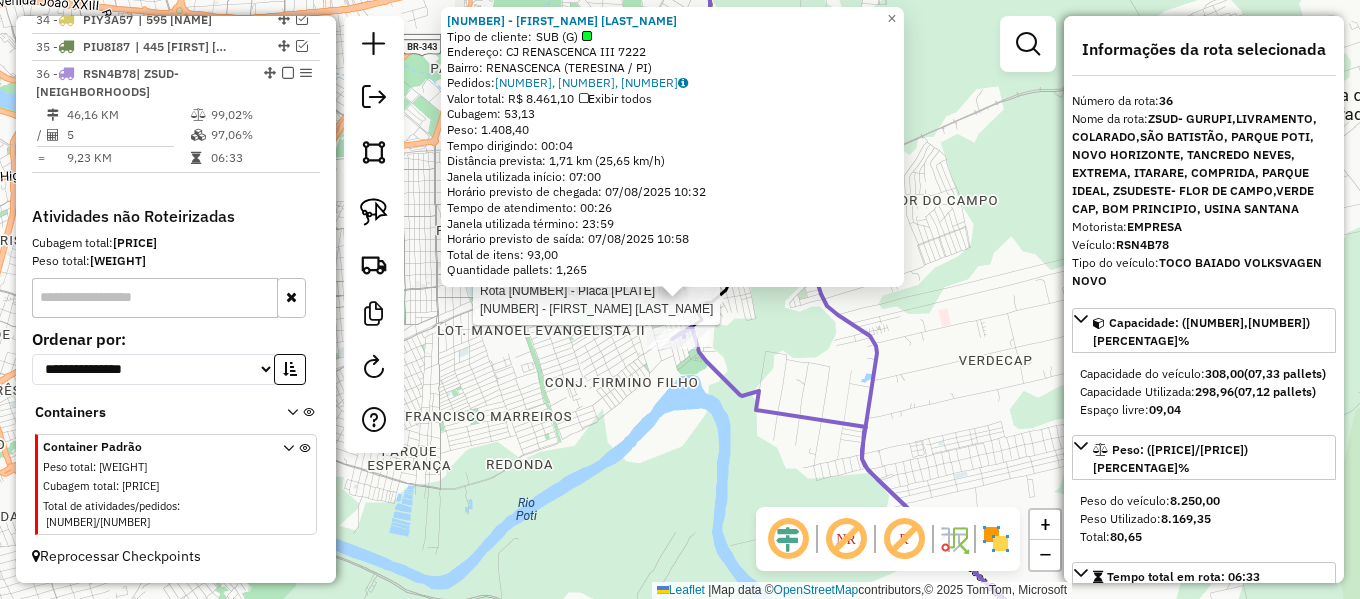 click on "Rota 36 - Placa RSN4B78  [NUMBER] - [FIRST] [LAST] [INITIAL] [NUMBER] - [FIRST] [LAST] [INITIAL]   Tipo de cliente:   SUB (G)   Endereço: [STREET] [NUMBER]   Bairro: [NEIGHBORHOOD] ([CITY] / [STATE])   Pedidos:  [NUMBER], [NUMBER]   Valor total: R$ [PRICE]   Exibir todos   Cubagem: [QUANTITY]  Peso: [WEIGHT]  Tempo dirigindo: 00:04   Distância prevista: 1,71 km (25,65 km/h)   Janela utilizada início: 07:00   Horário previsto de chegada: 07/08/2025 10:32   Tempo de atendimento: 00:26   Janela utilizada término: 23:59   Horário previsto de saída: 07/08/2025 10:58   Total de itens: 93,00   Quantidade pallets: 1,265  × Janela de atendimento Grade de atendimento Capacidade Transportadoras Veículos Cliente Pedidos  Rotas Selecione os dias de semana para filtrar as janelas de atendimento  Seg   Ter   Qua   Qui   Sex   Sáb   Dom  Informe o período da janela de atendimento: De: Até:  Filtrar exatamente a janela do cliente  Considerar janela de atendimento padrão   Seg   Ter   Qua   Qui   Sex   Sáb" 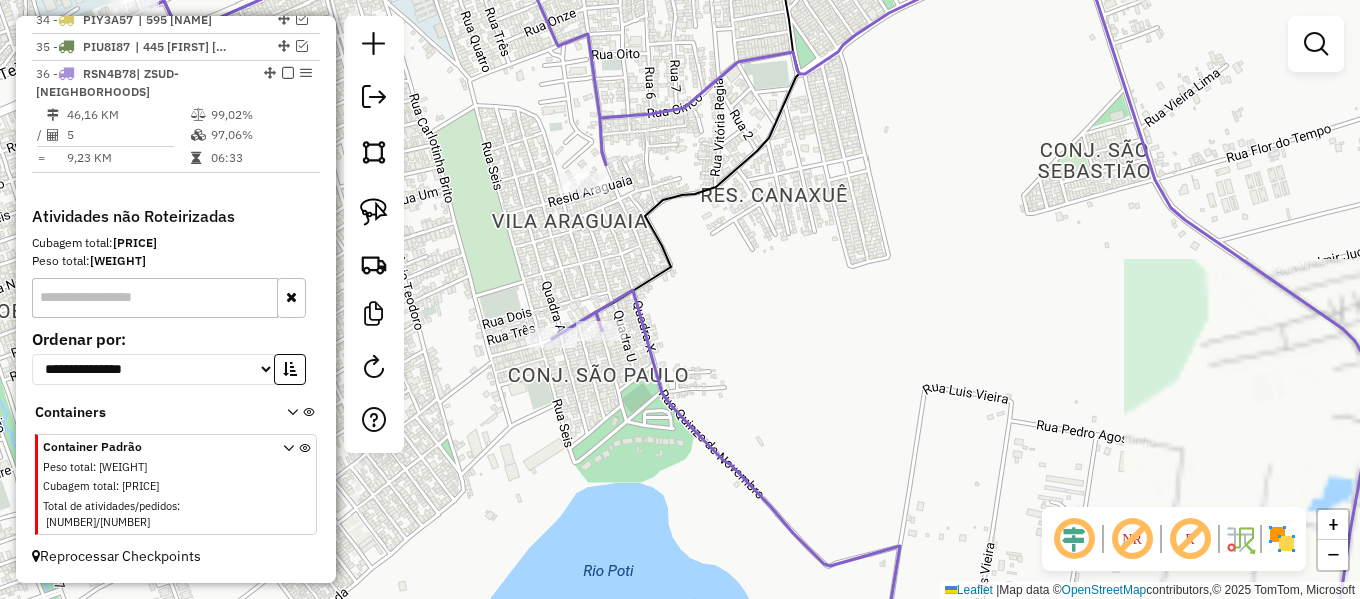 select on "**********" 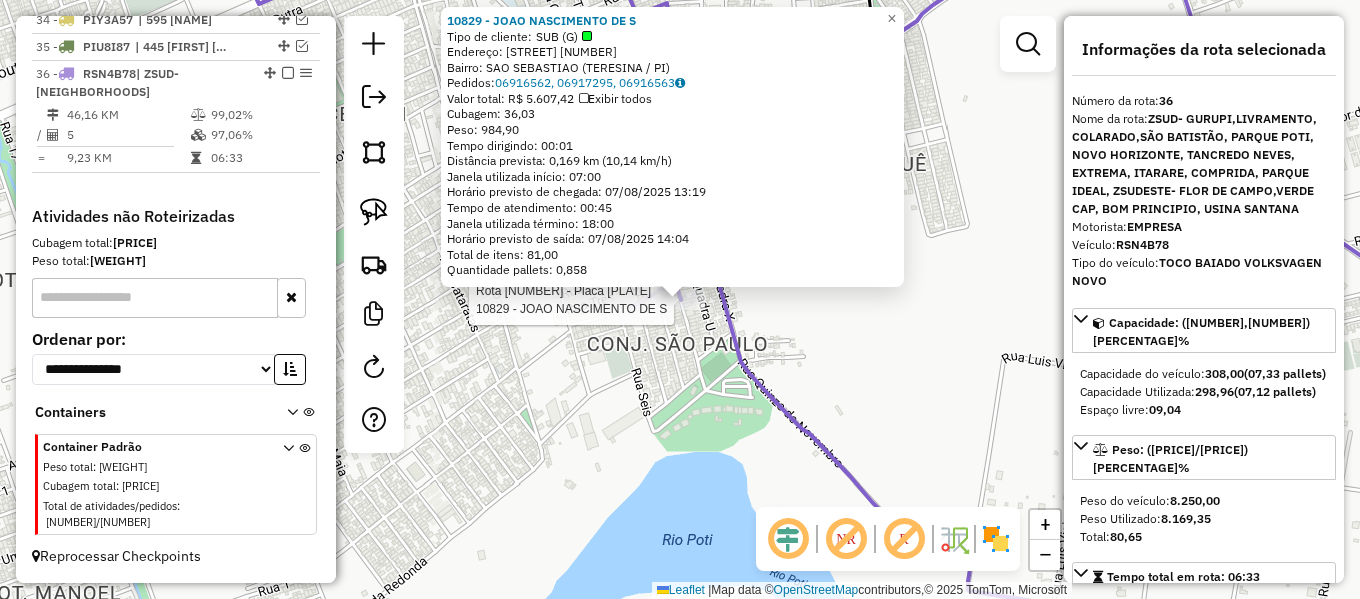 click on "Rota [NUMBER] - Placa [PLATE] [NUMBER] - [NAME] [NUMBER] - [NAME] Tipo de cliente: [CLIENT_TYPE] Endereço: [STREET] [NUMBER] Bairro: [NEIGHBORHOOD] ([CITY] / [STATE]) Pedidos: [ORDER_NUMBERS] Valor total: R$ [PRICE] Exibir todos Cubagem: [CUBAGE] Peso: [WEIGHT] Tempo dirigindo: [DRIVING_TIME] Distância prevista: [DISTANCE] km ([SPEED] km/h) Janela utilizada início: [START_TIME] Horário previsto de chegada: [ARRIVAL_DATE] [ARRIVAL_TIME] Tempo de atendimento: [SERVICE_TIME] Janela utilizada término: [END_TIME] Horário previsto de saída: [DEPARTURE_DATE] [DEPARTURE_TIME] Total de itens: [TOTAL_ITEMS] Quantidade pallets: [PALLET_QUANTITY] × Janela de atendimento Grade de atendimento Capacidade Transportadoras Veículos Cliente Pedidos Rotas Selecione os dias de semana para filtrar as janelas de atendimento Seg Ter Qua Qui Sex Sáb Dom Informe o período da janela de atendimento: De: Até: Filtrar exatamente a janela do cliente Seg Ter Qua Qui Sex" 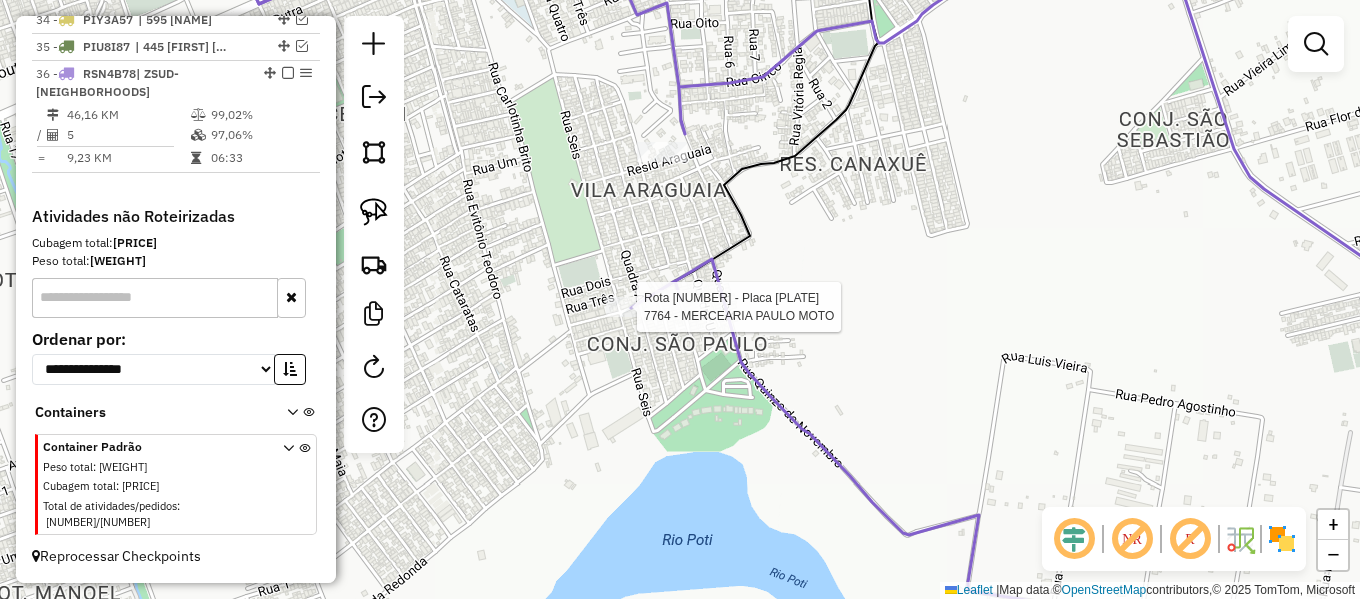 click 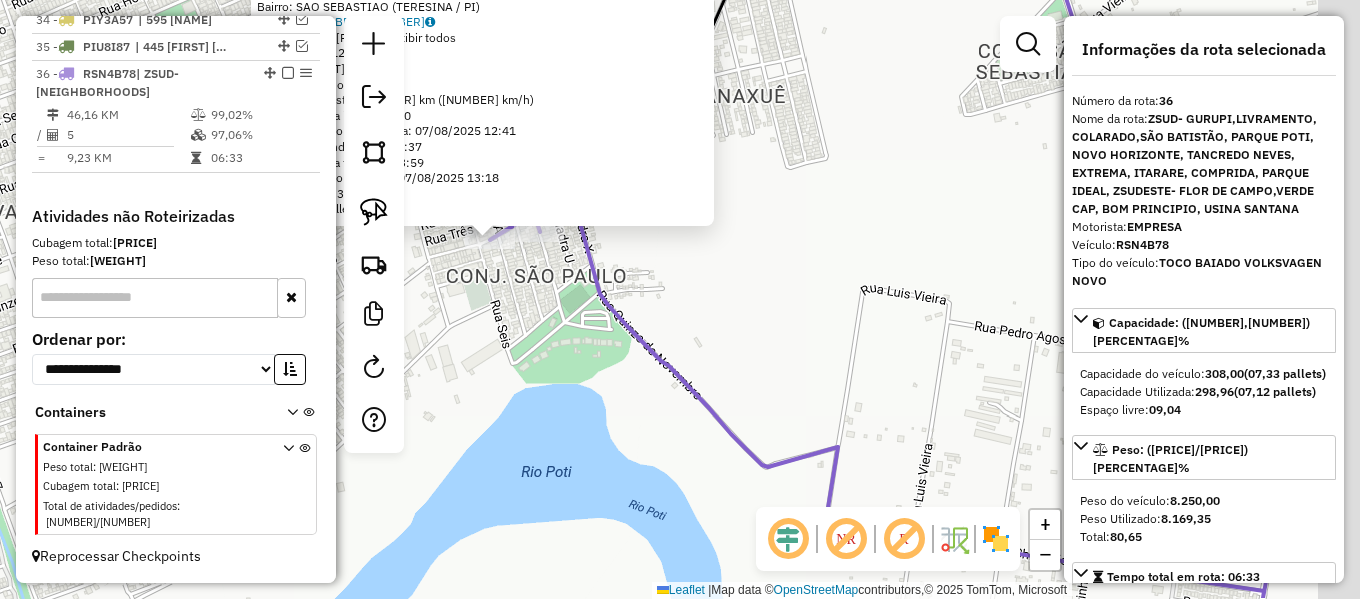 drag, startPoint x: 716, startPoint y: 333, endPoint x: 515, endPoint y: 266, distance: 211.8726 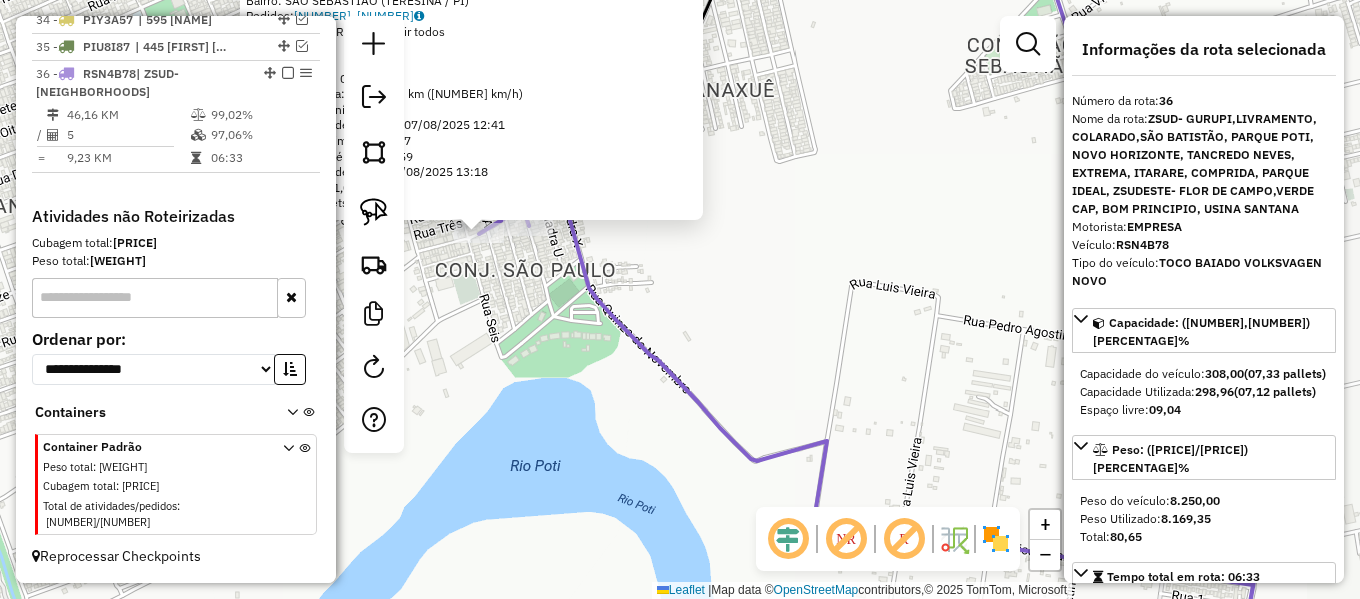click on "[NUMBER] - [NAME] [NAME]   Tipo de cliente:   [NAME] ([CHAR])   Endereço:  [NAME] [LASTNAME] [NUMBER]   Bairro: [NAME] ([CITY] / [STATE])   Pedidos:  [NUMBER], [NUMBER]   Valor total: R$ [NUMBER]   Exibir todos   Cubagem: [NUMBER]  Peso: [NUMBER]  Tempo dirigindo: [TIME]   Distância prevista: [NUMBER] km ([NUMBER] km/h)   Janela utilizada início: [TIME]   Horário previsto de chegada: [DATE] [TIME]   Tempo de atendimento: [TIME]   Janela utilizada término: [TIME]   Horário previsto de saída: [DATE] [TIME]   Total de itens: [NUMBER]   Quantidade pallets: [NUMBER]  × Janela de atendimento Grade de atendimento Capacidade Transportadoras Veículos Cliente Pedidos  Rotas Selecione os dias de semana para filtrar as janelas de atendimento  Seg   Ter   Qua   Qui   Sex   Sáb   Dom  Informe o período da janela de atendimento: De: Até:  Filtrar exatamente a janela do cliente  Considerar janela de atendimento padrão  Selecione os dias de semana para filtrar as grades de atendimento  Seg   Ter   Qua   Qui   Sex   Sáb   Dom  +" 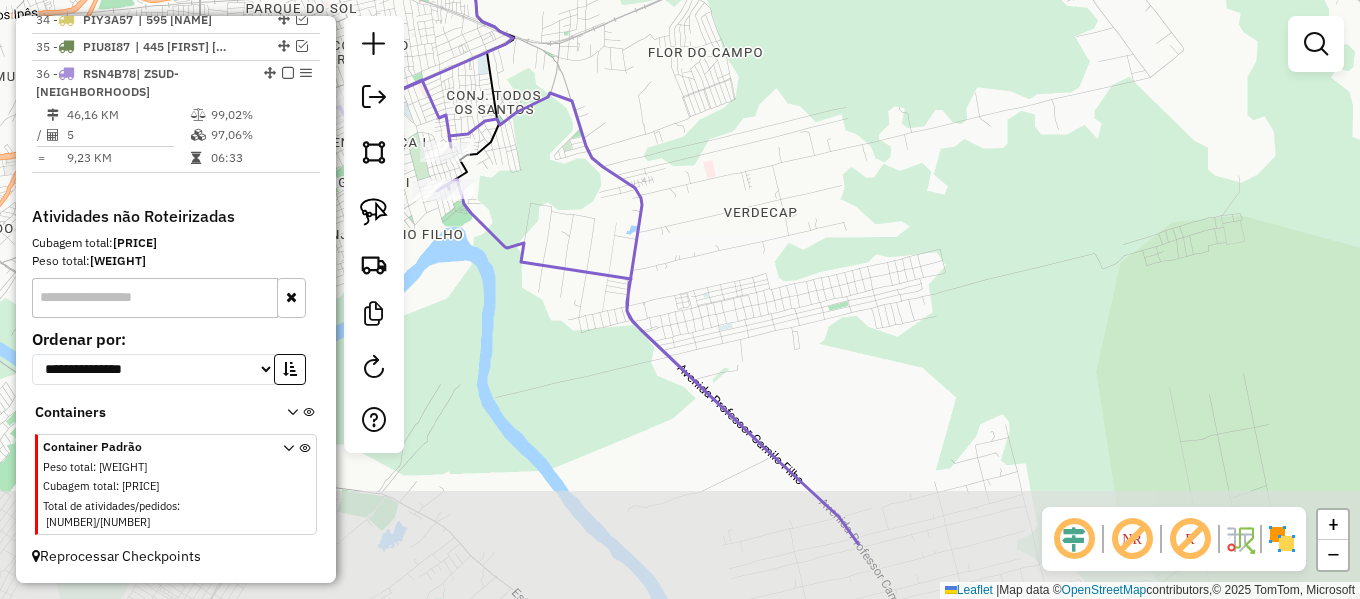 drag, startPoint x: 717, startPoint y: 345, endPoint x: 522, endPoint y: 129, distance: 291 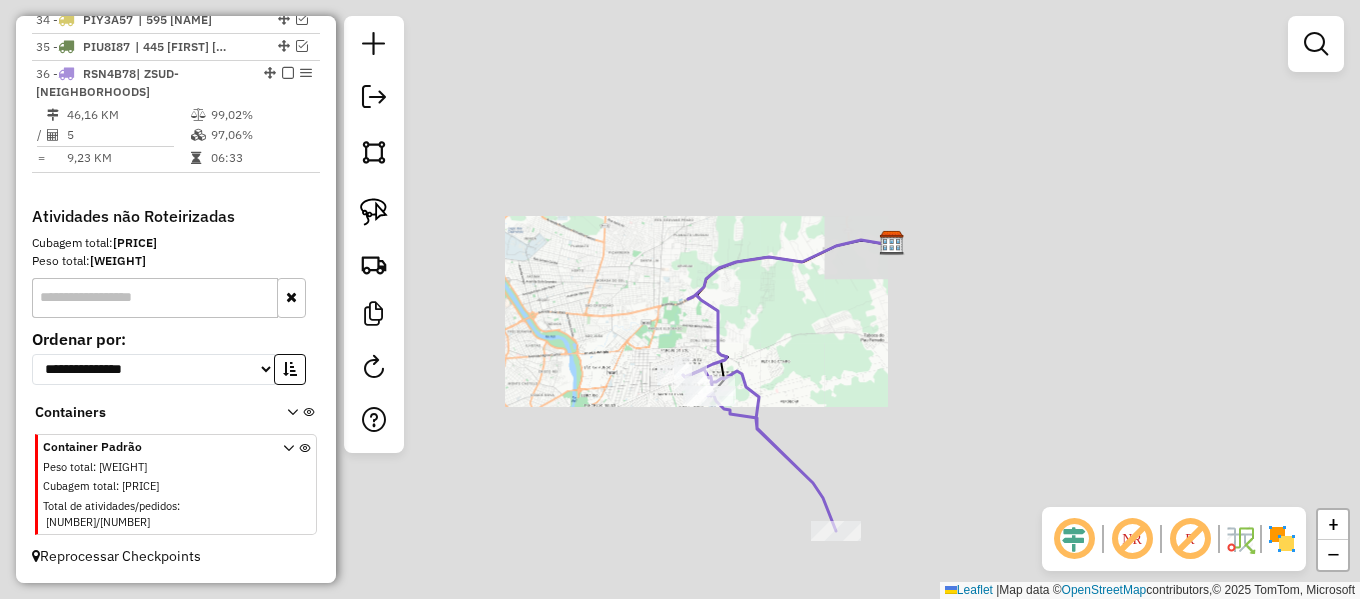 drag, startPoint x: 834, startPoint y: 486, endPoint x: 756, endPoint y: 369, distance: 140.6165 